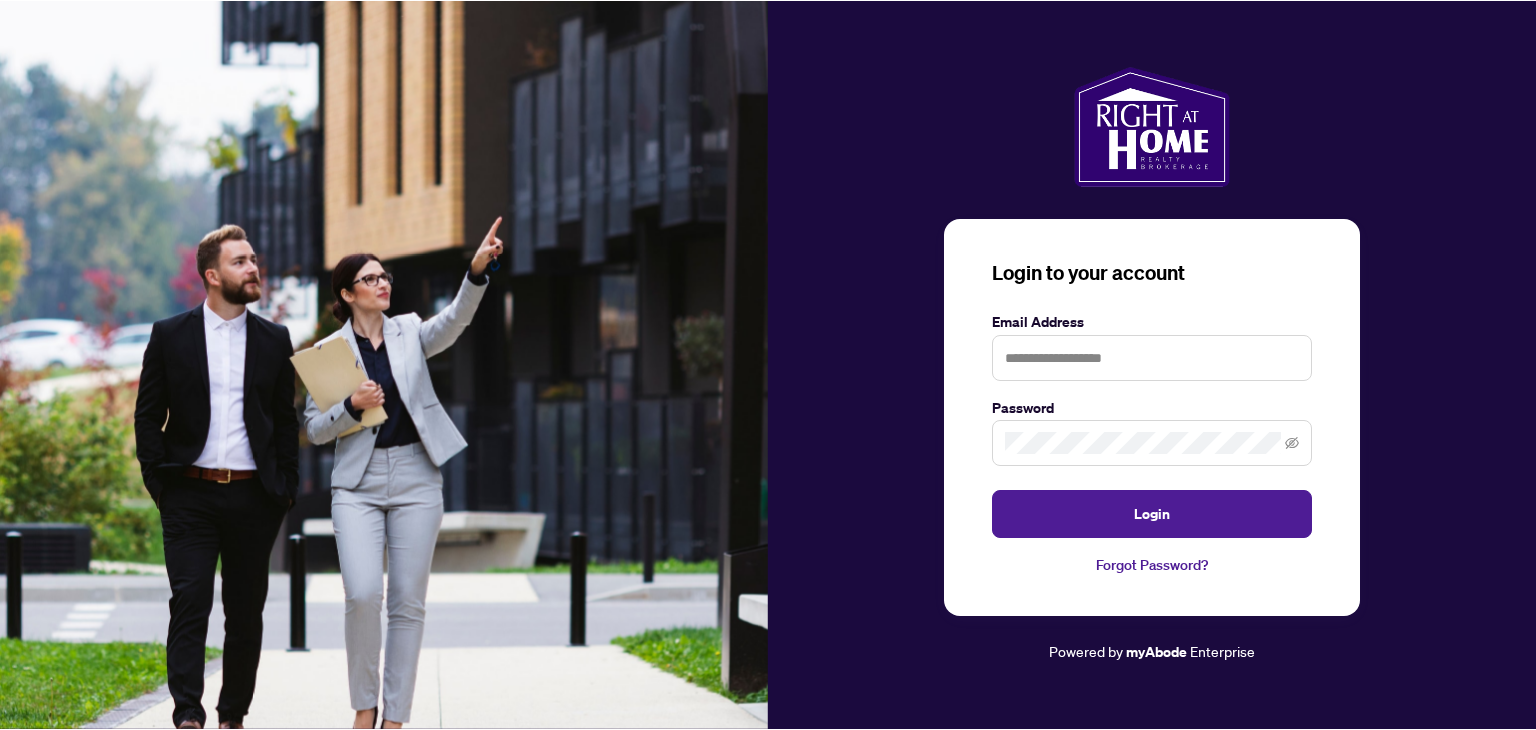 scroll, scrollTop: 0, scrollLeft: 0, axis: both 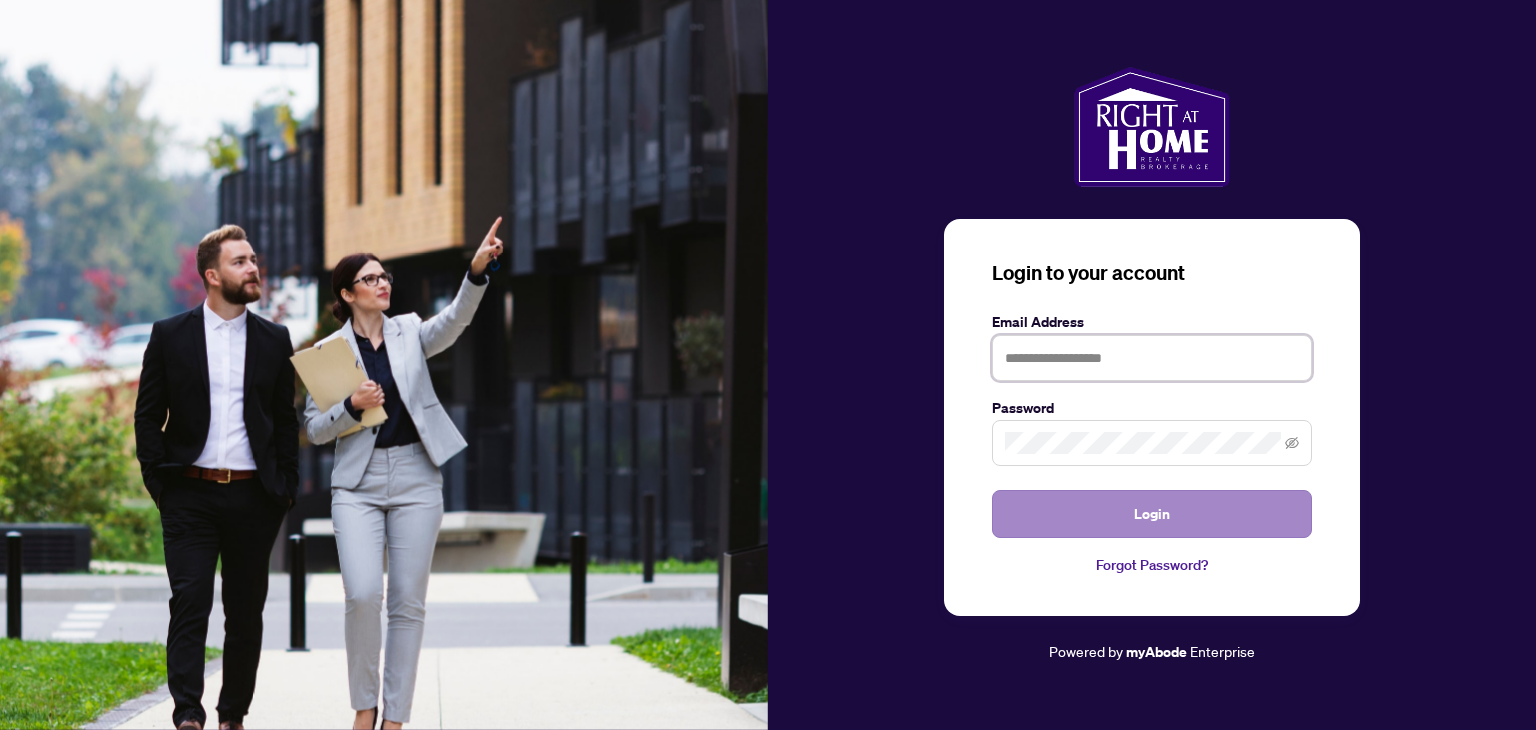 type on "**********" 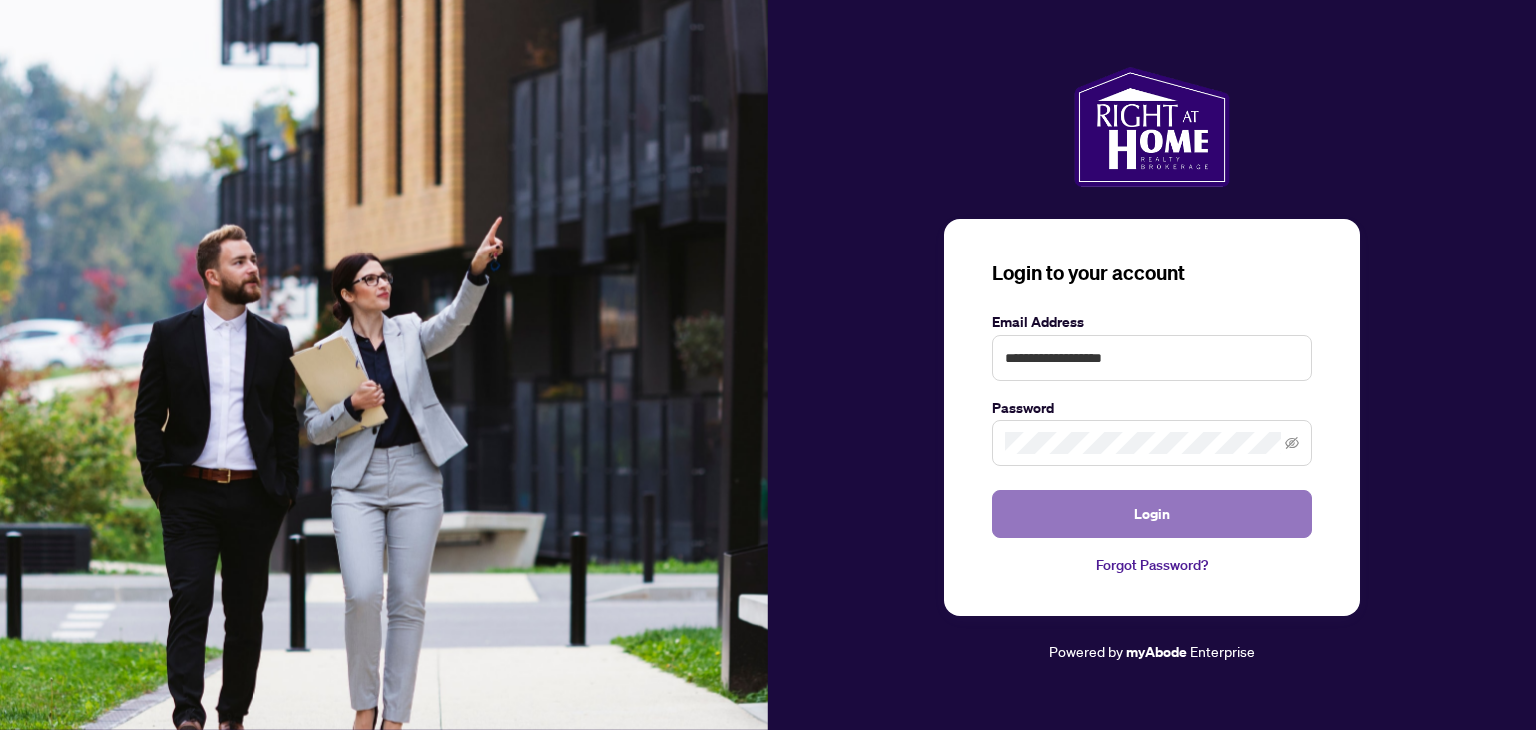 click on "Login" at bounding box center [1152, 514] 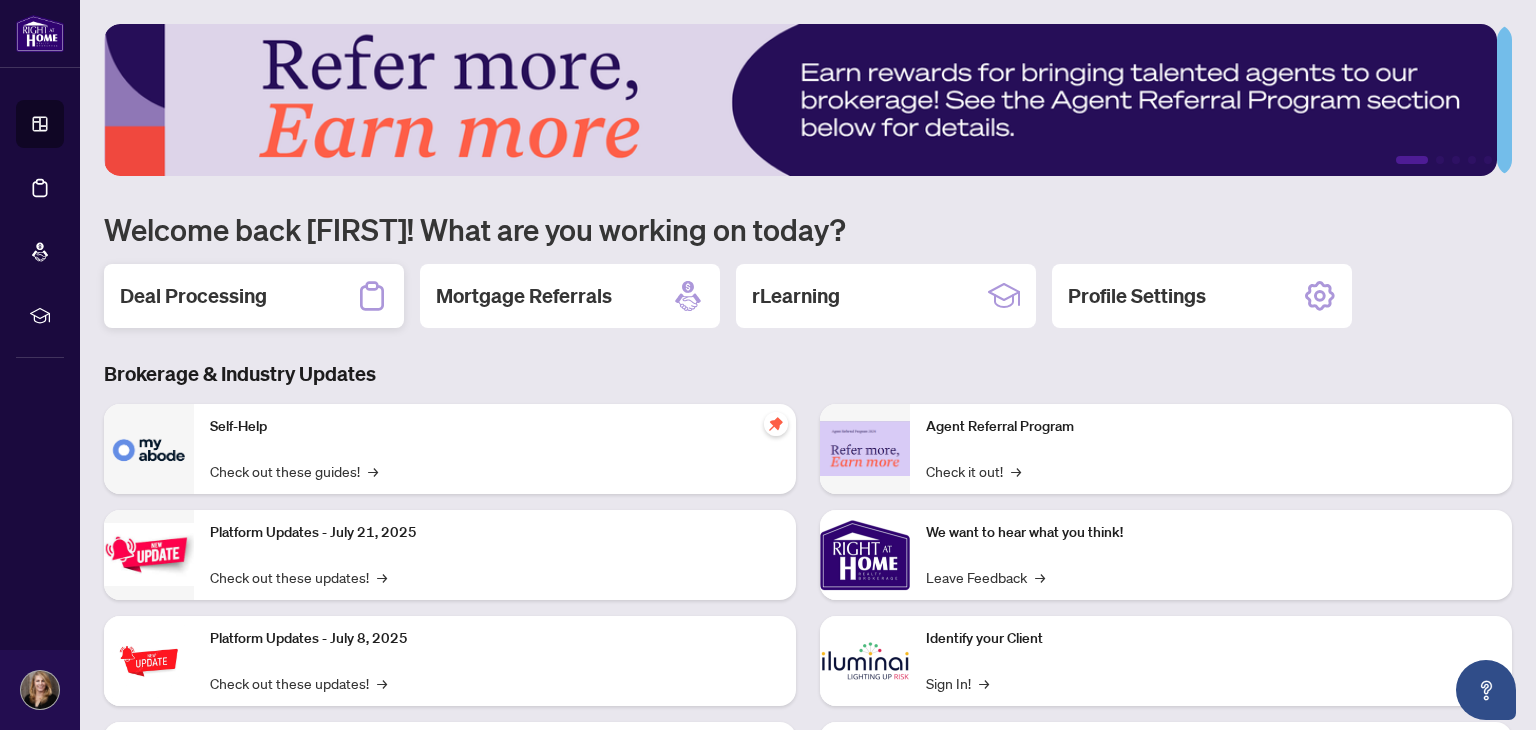 click on "Deal Processing" at bounding box center (193, 296) 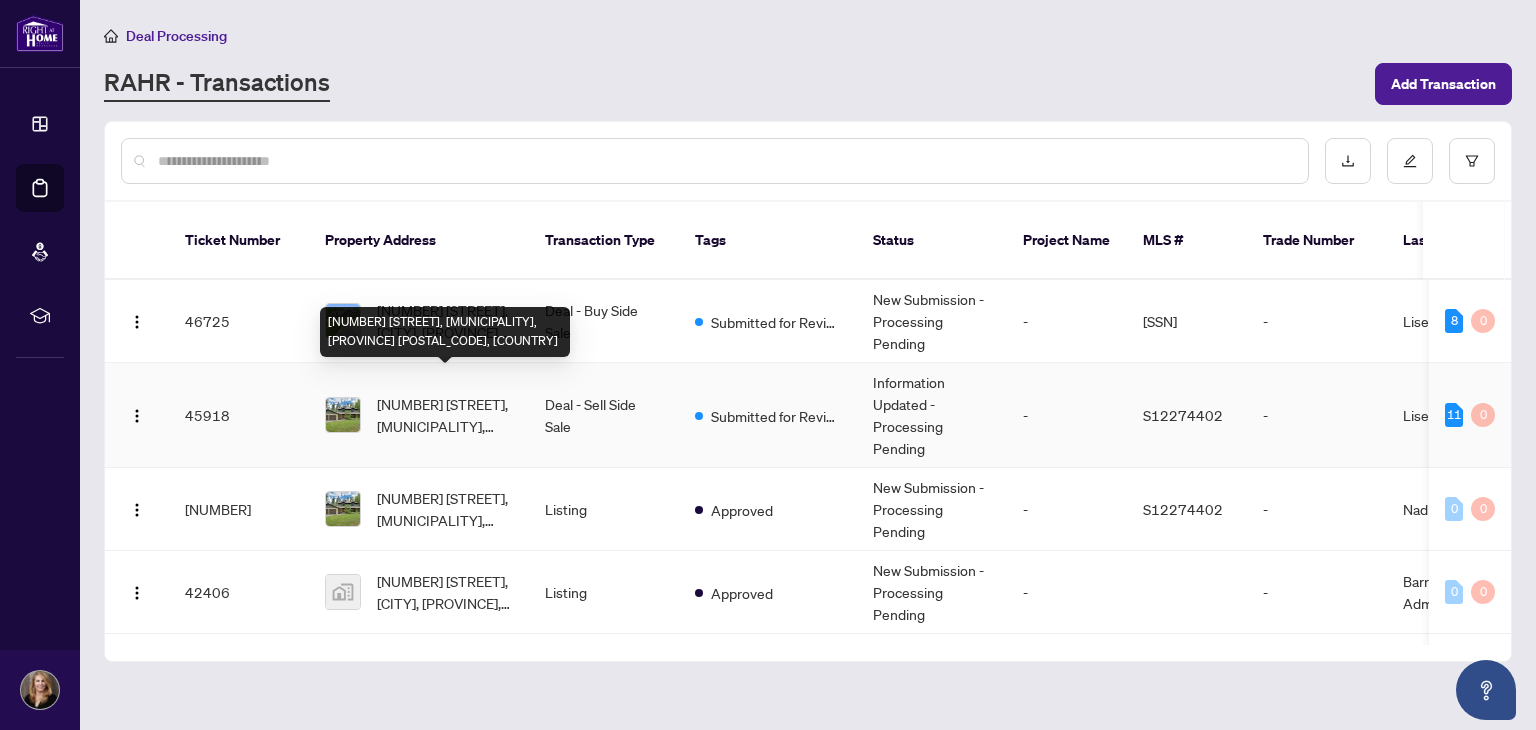 click on "[NUMBER] [STREET], [MUNICIPALITY], [PROVINCE] [POSTAL_CODE], [COUNTRY]" at bounding box center [445, 415] 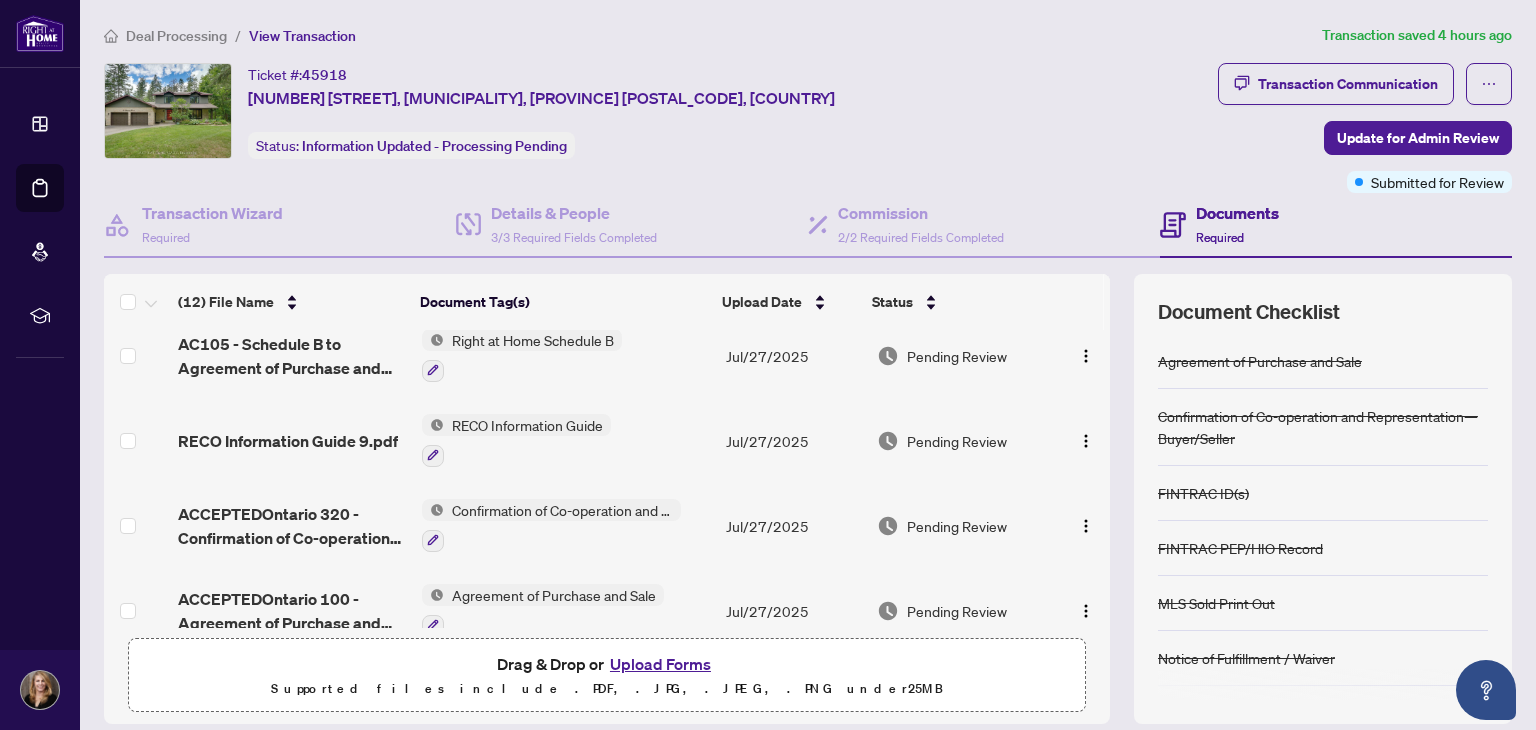 scroll, scrollTop: 687, scrollLeft: 0, axis: vertical 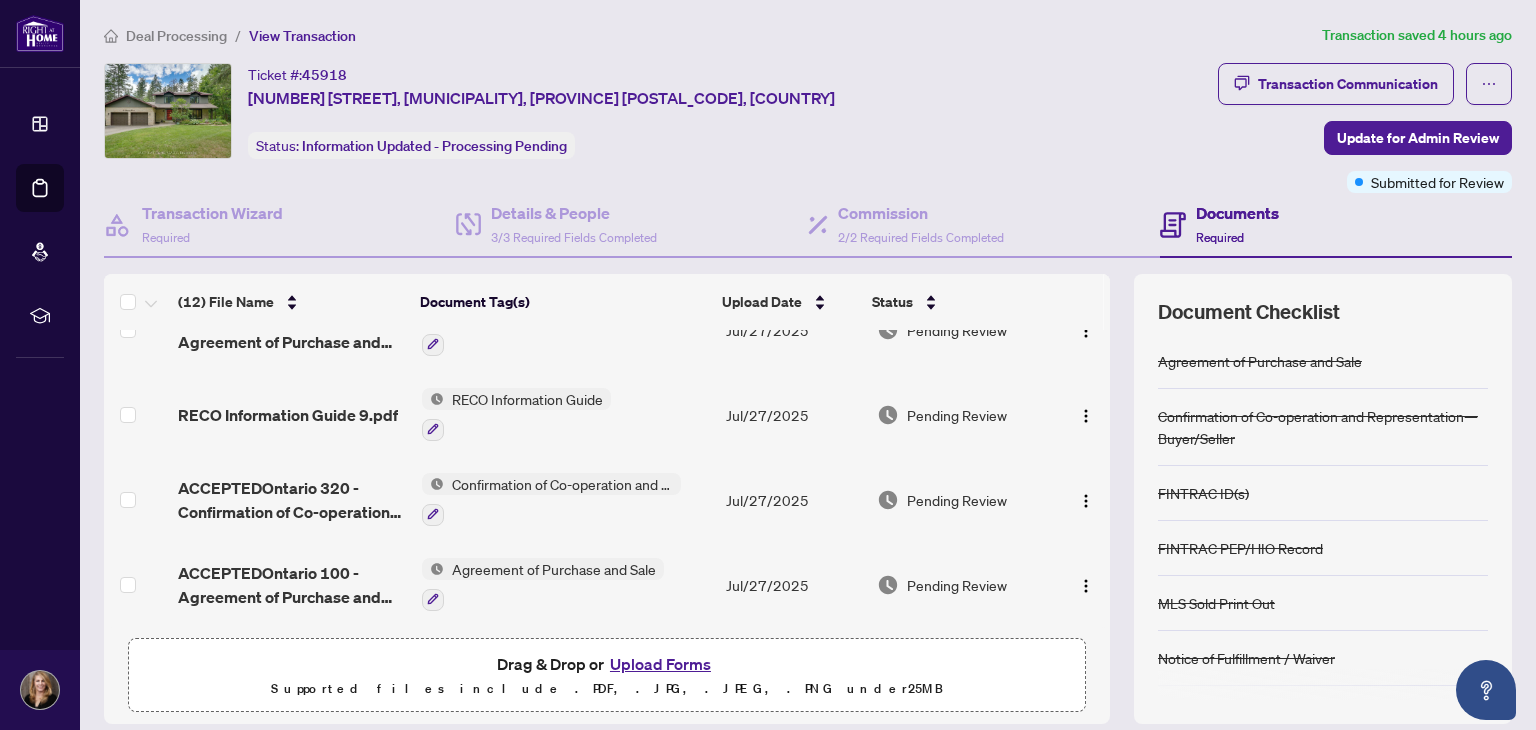 click on "Documents" at bounding box center [1237, 213] 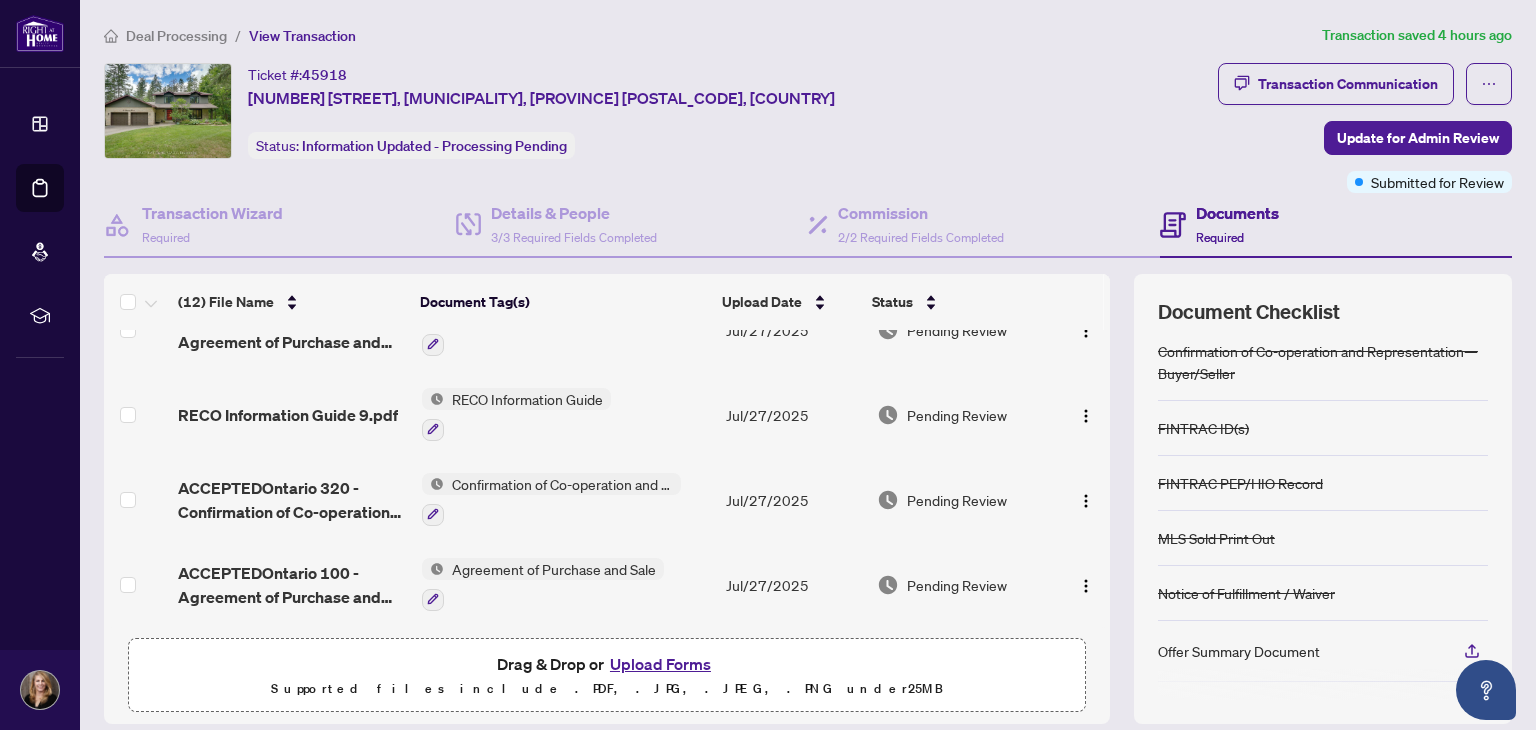 scroll, scrollTop: 0, scrollLeft: 0, axis: both 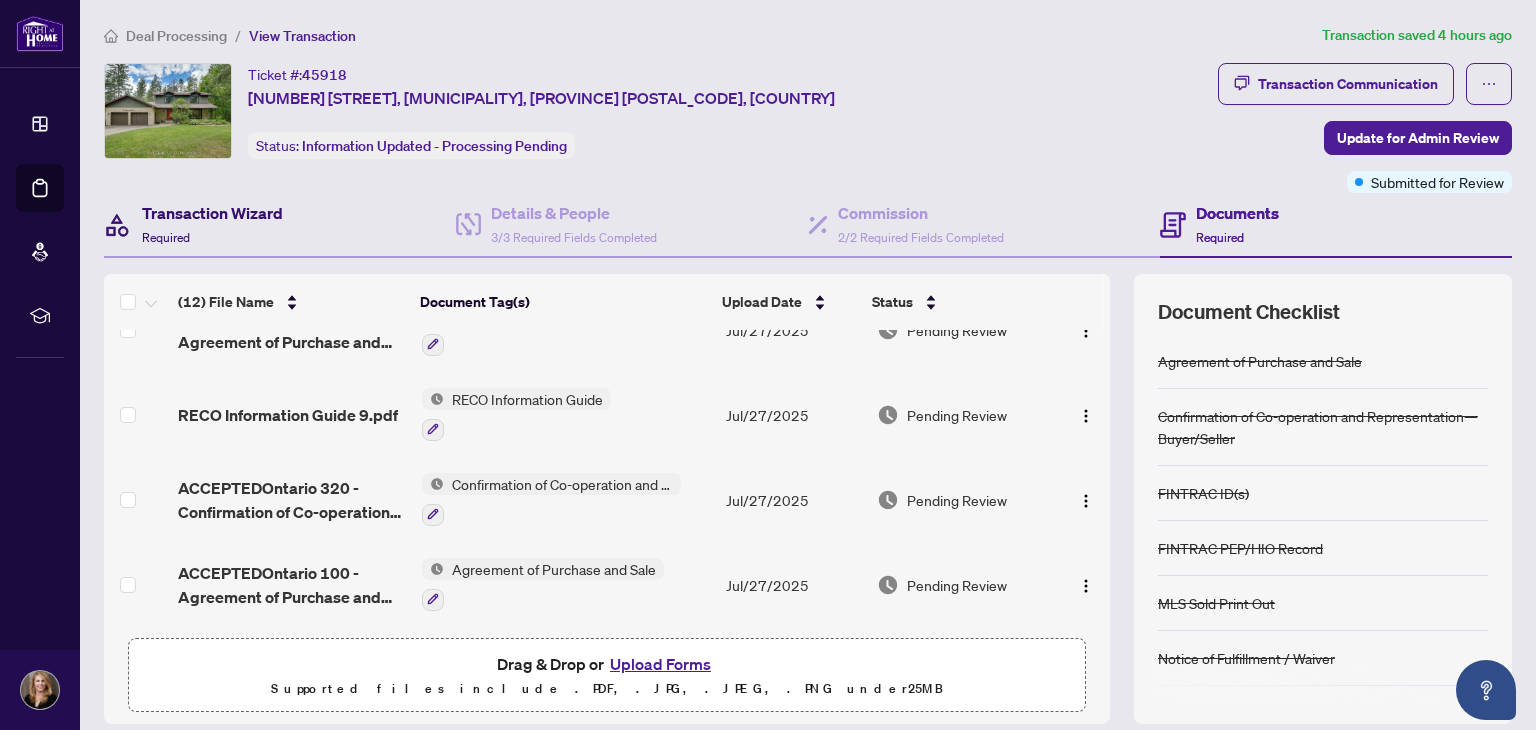 click on "Transaction Wizard" at bounding box center (212, 213) 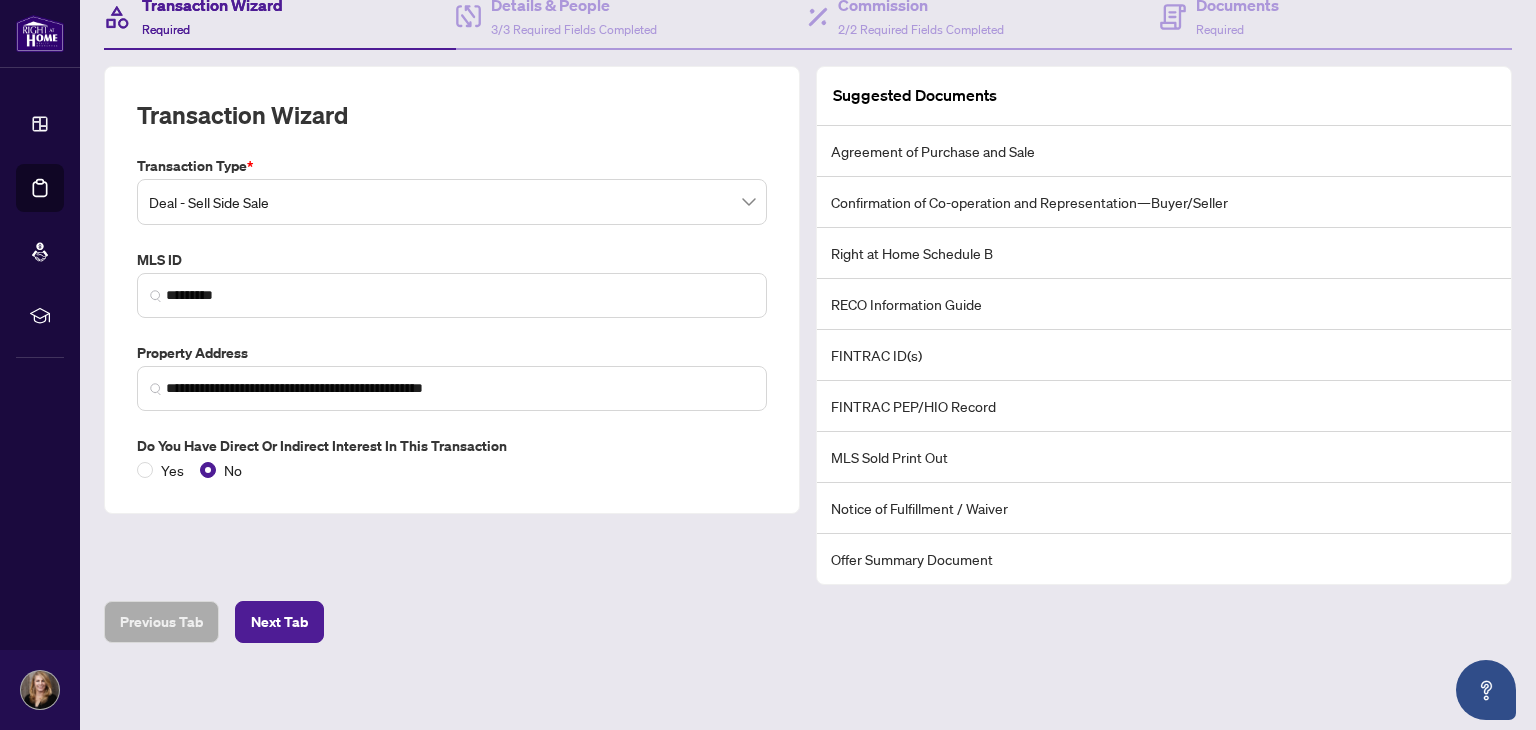 scroll, scrollTop: 210, scrollLeft: 0, axis: vertical 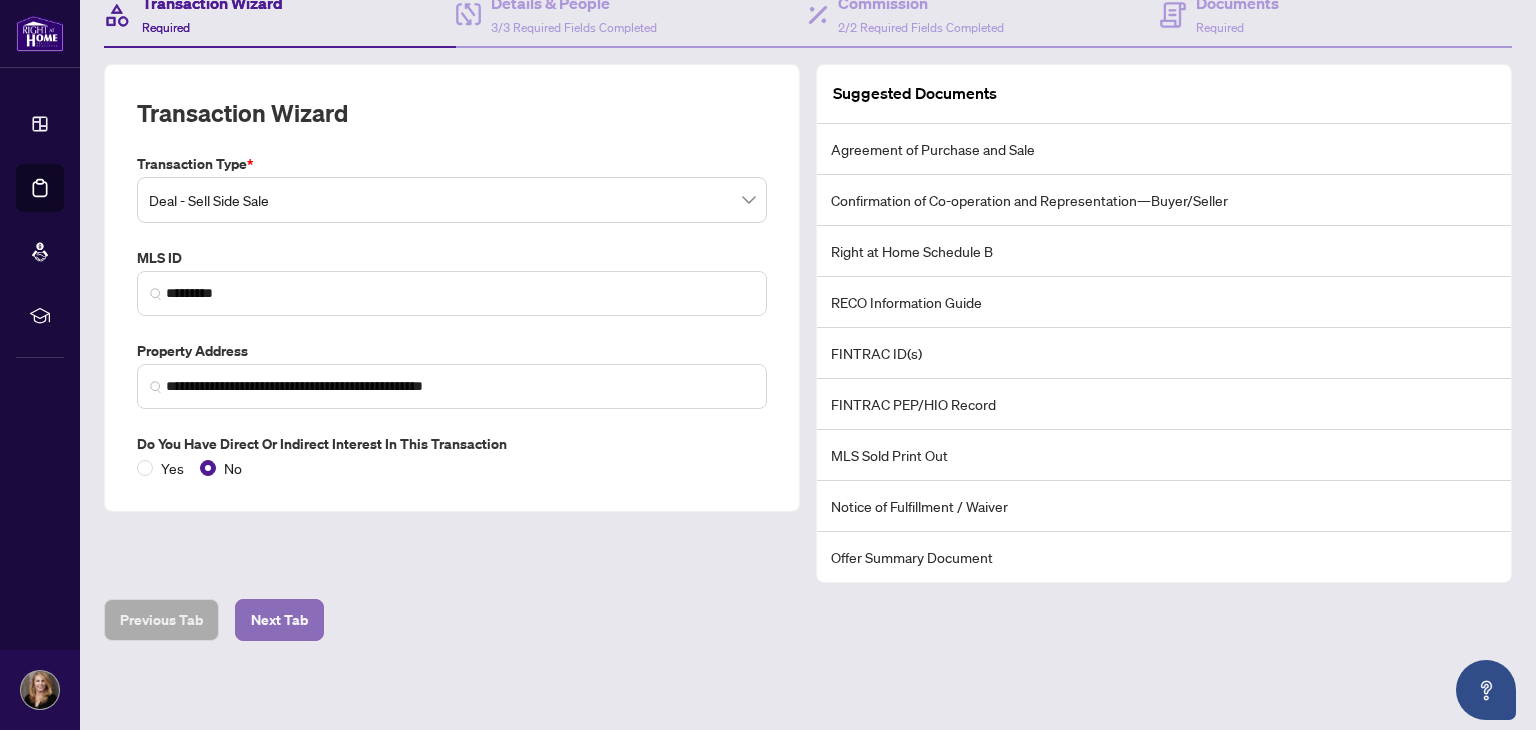 click on "Next Tab" at bounding box center [279, 620] 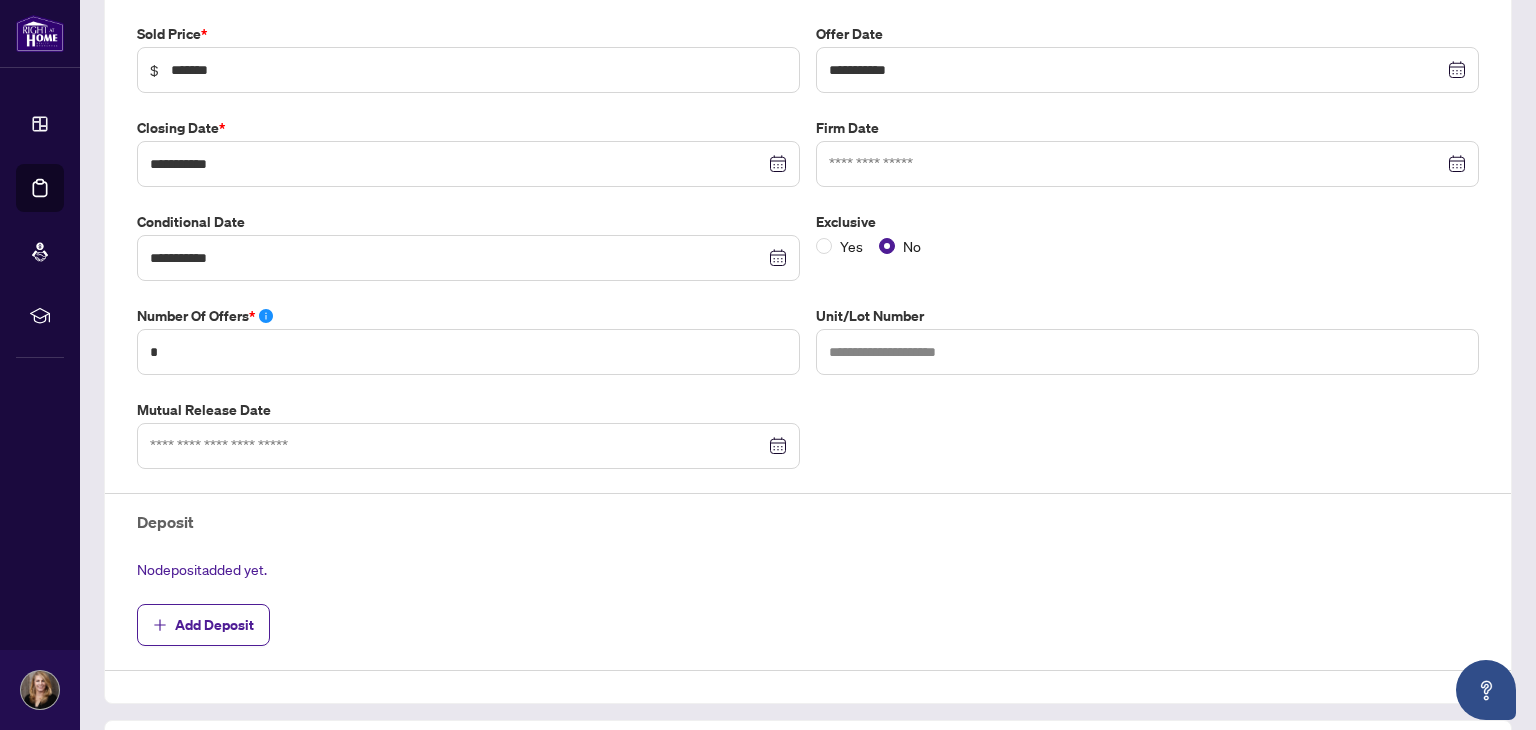 scroll, scrollTop: 510, scrollLeft: 0, axis: vertical 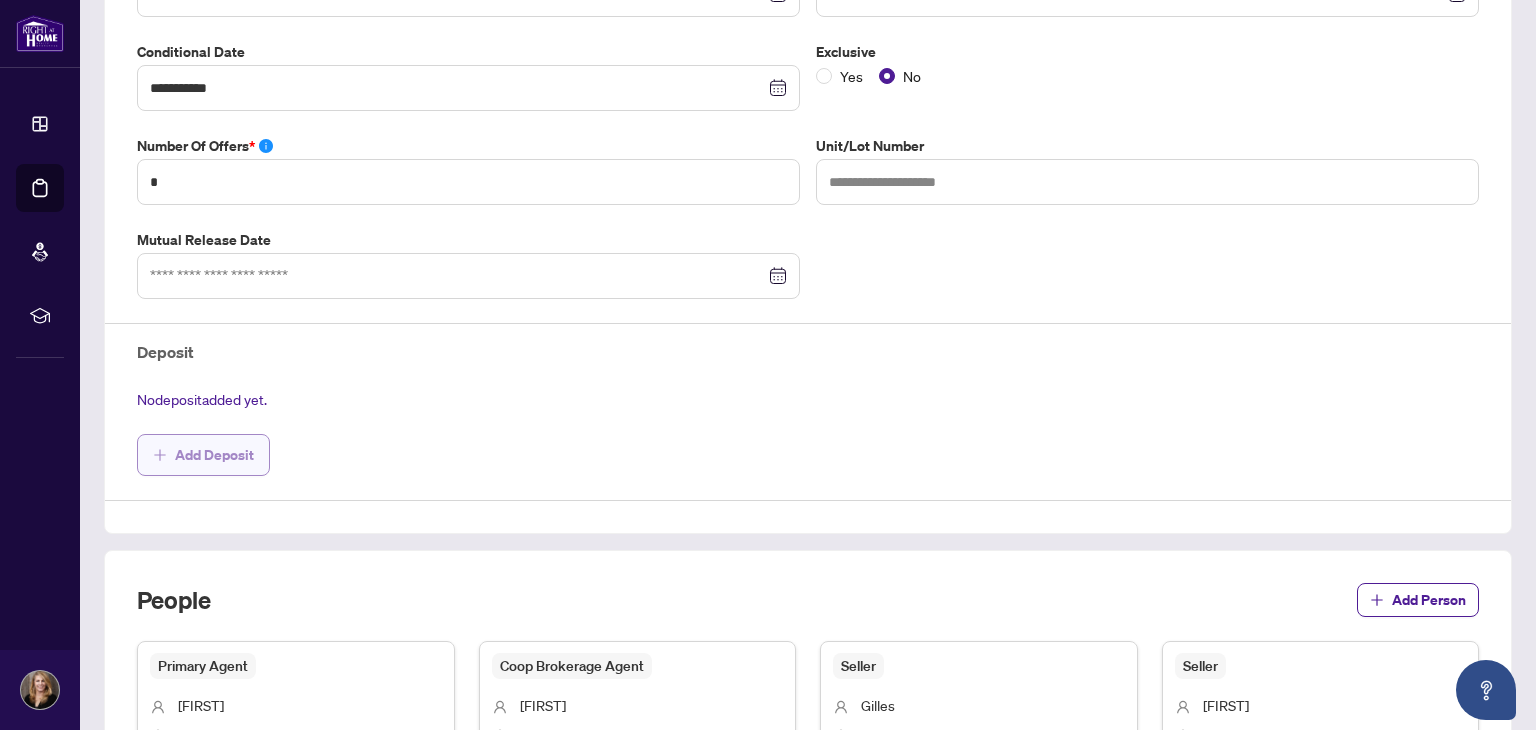 click on "Add Deposit" at bounding box center (214, 455) 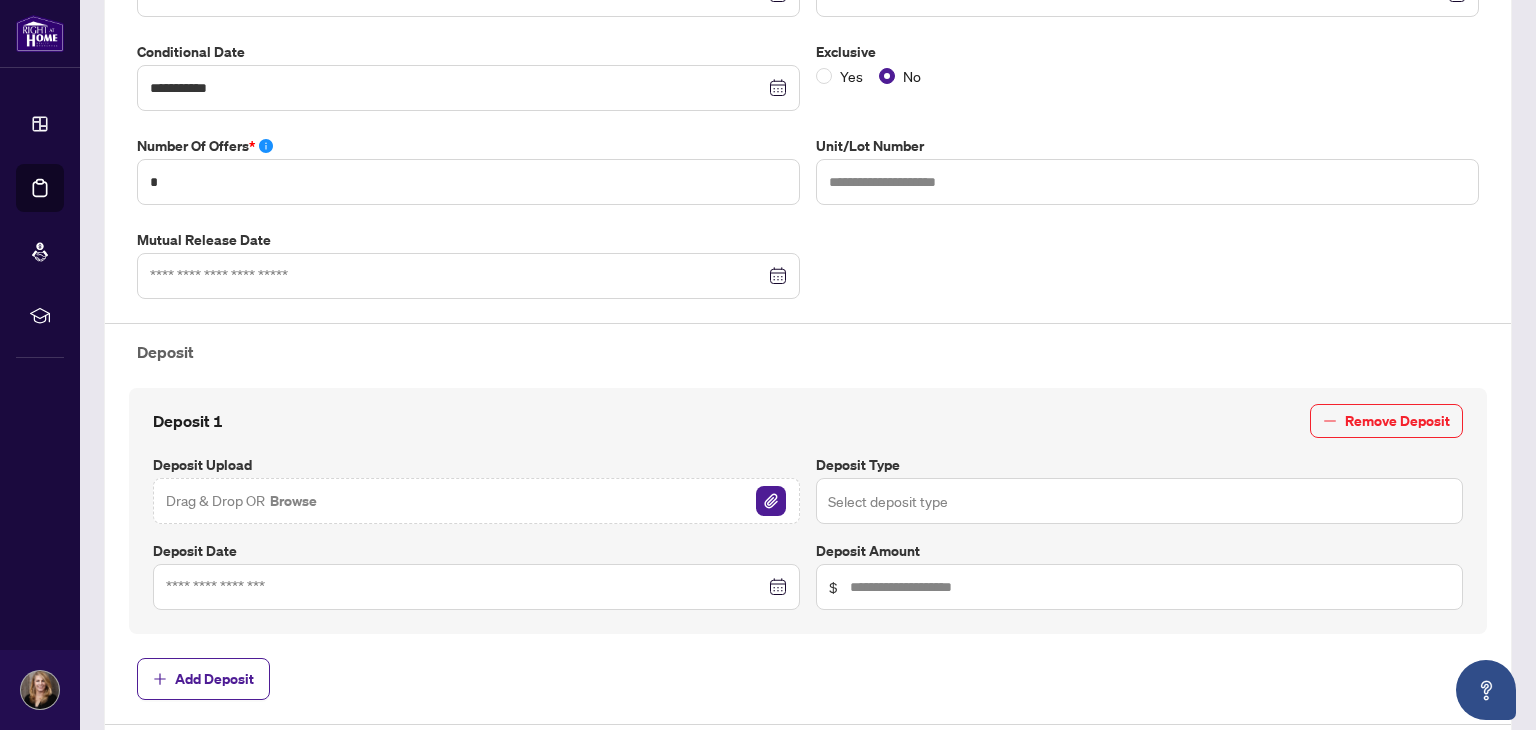 click at bounding box center (1139, 501) 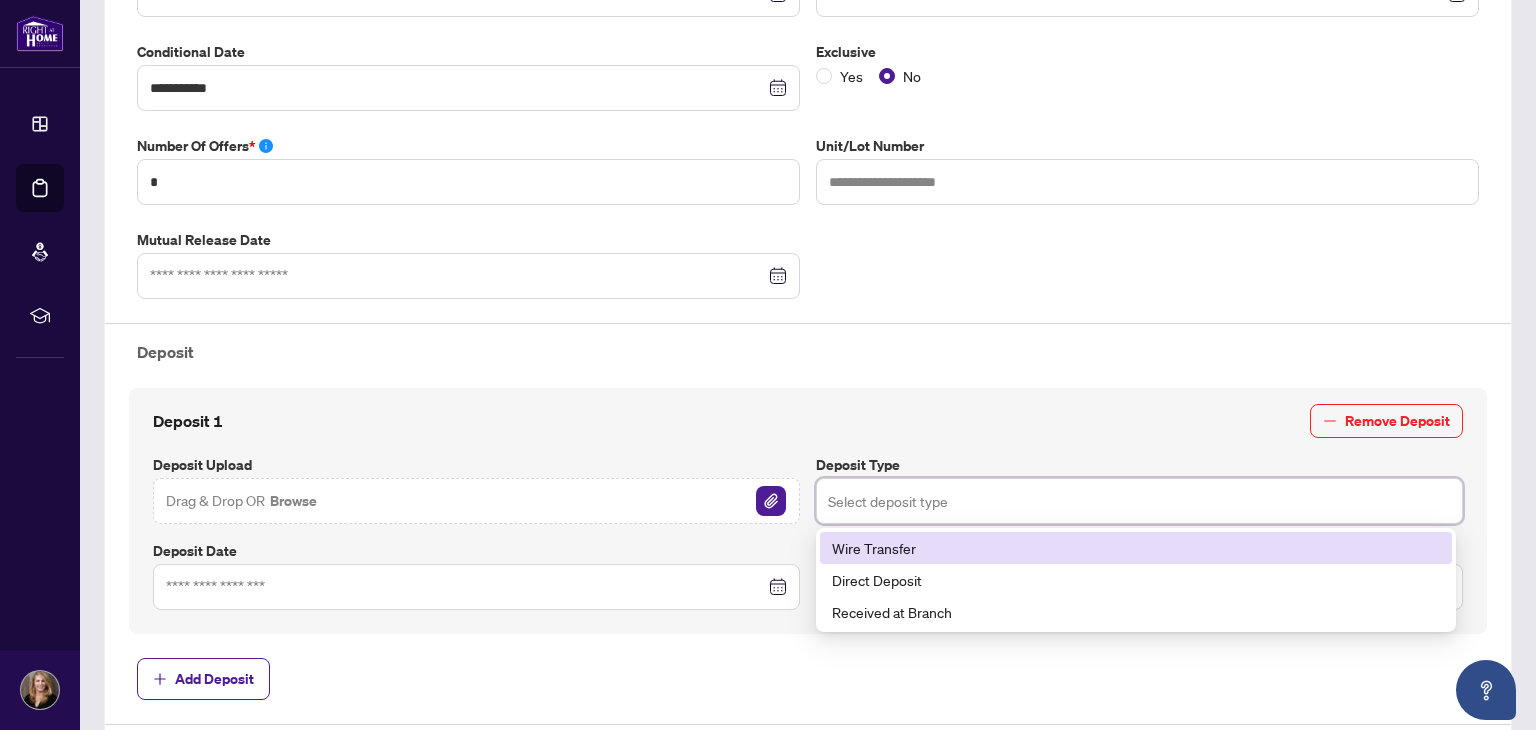 click on "Wire Transfer" at bounding box center [1136, 548] 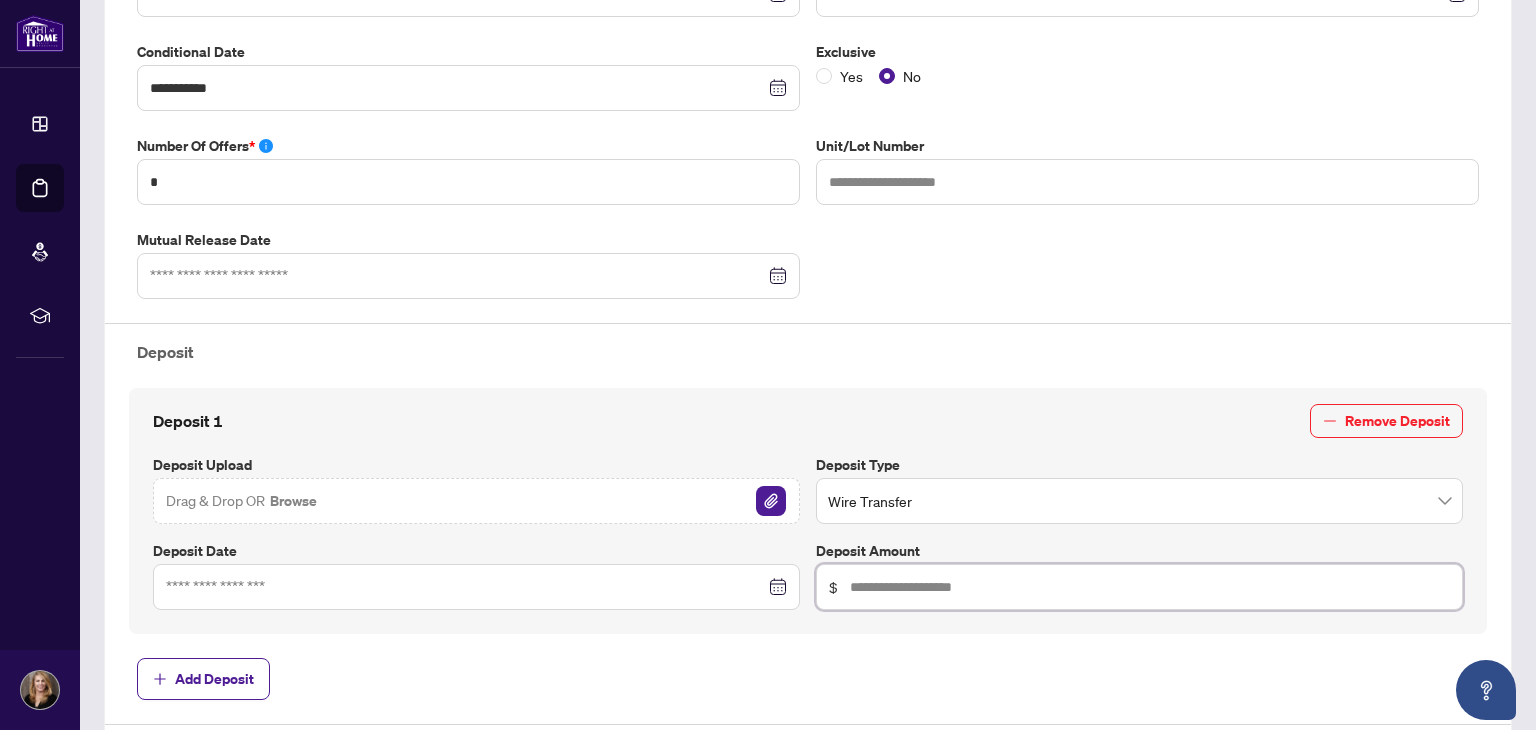click at bounding box center [1150, 587] 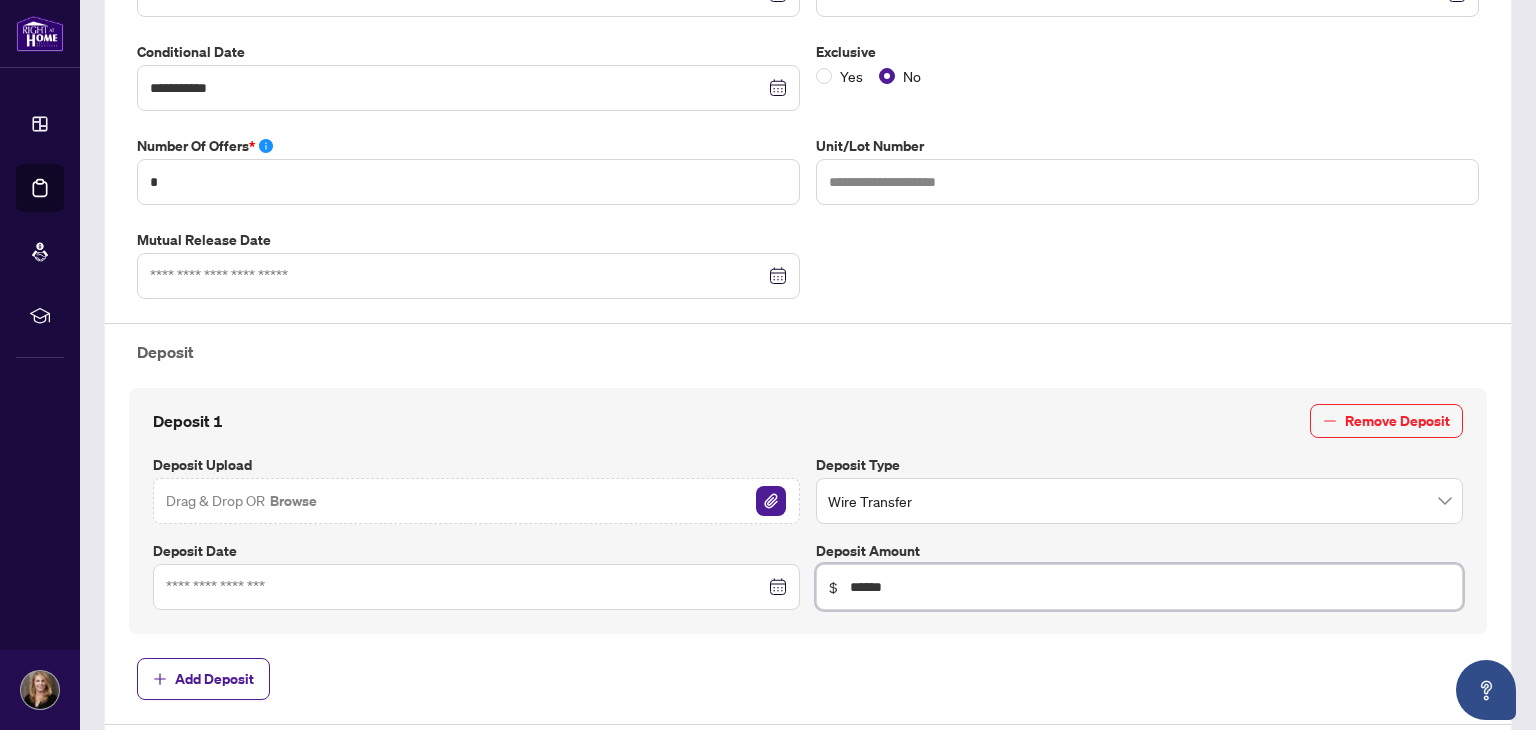 type on "******" 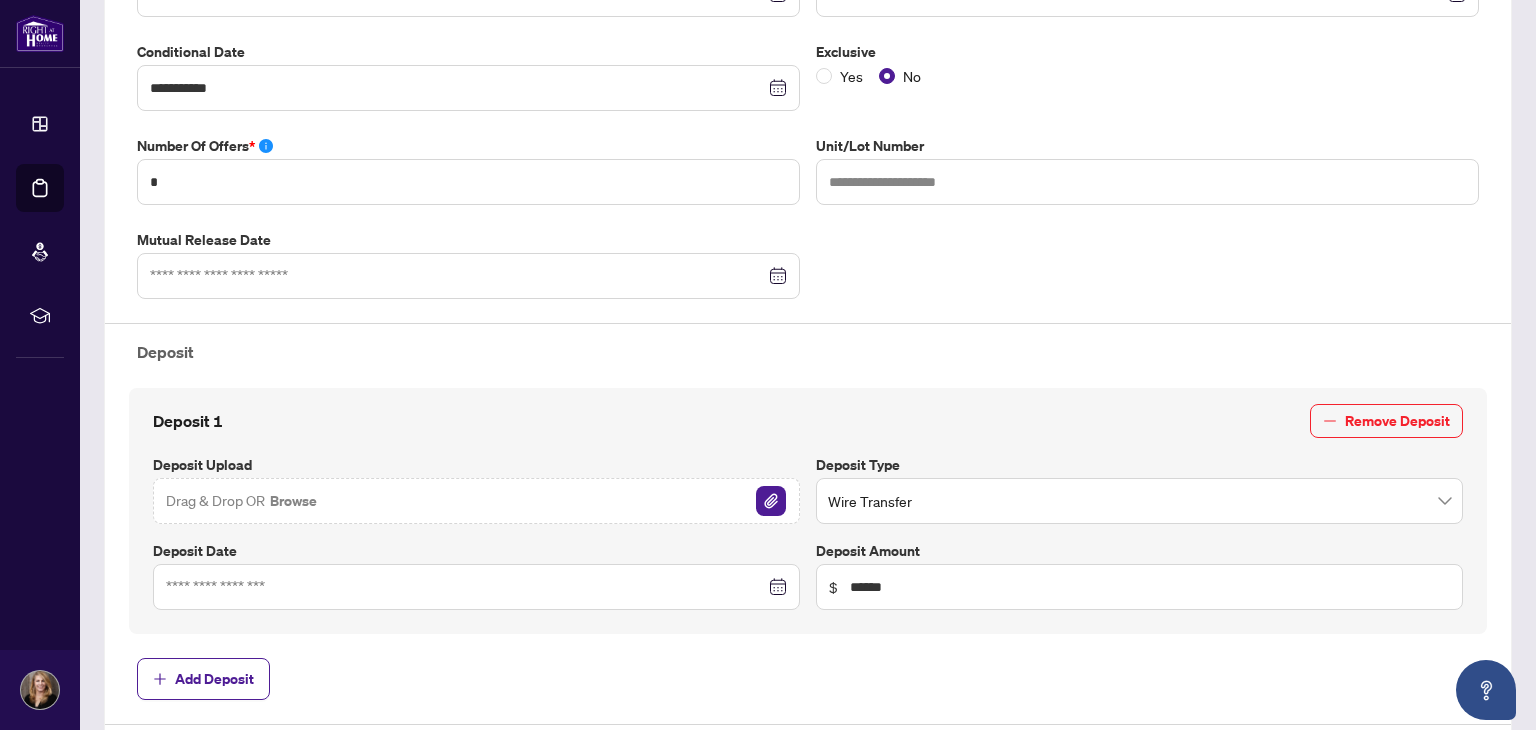 click on "Browse" at bounding box center (293, 501) 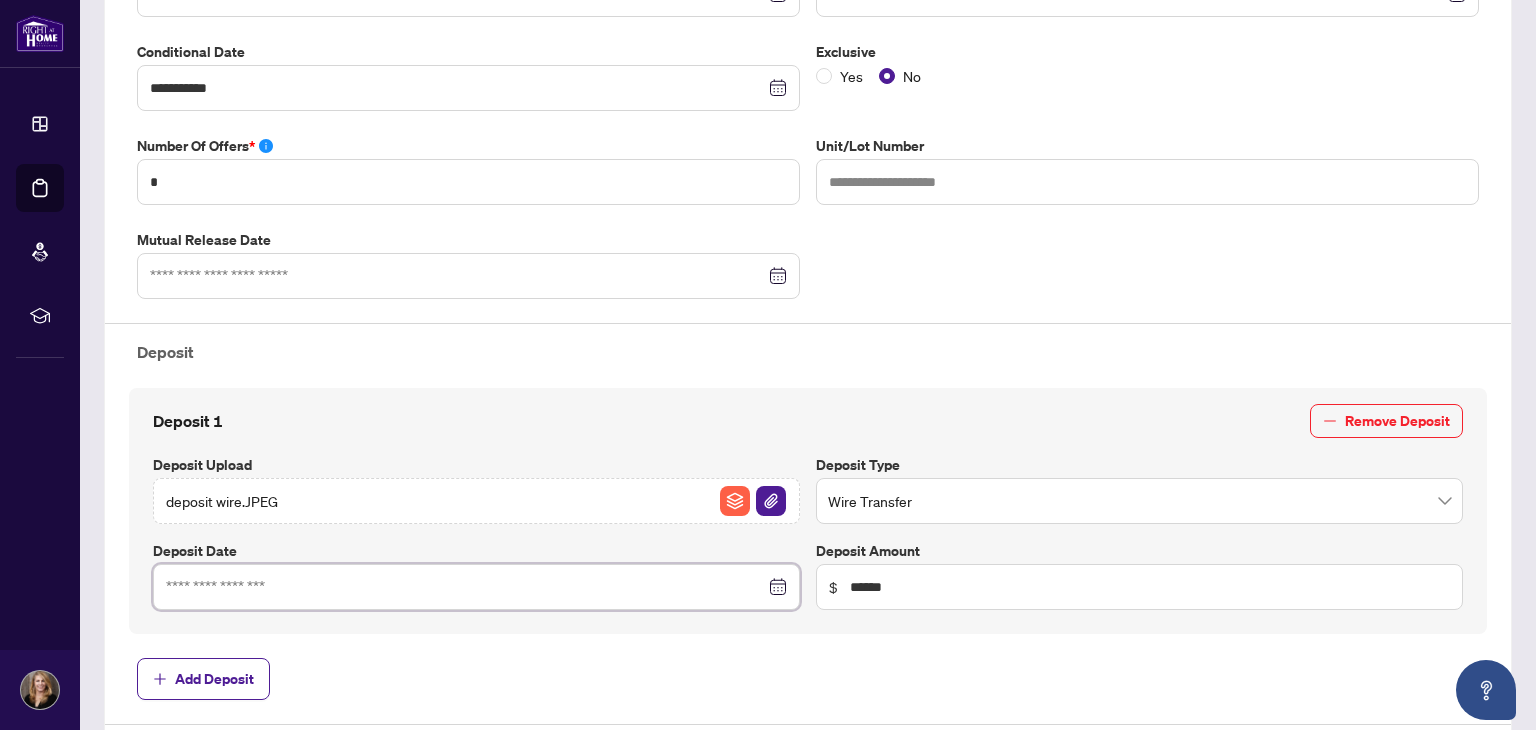 click at bounding box center (465, 587) 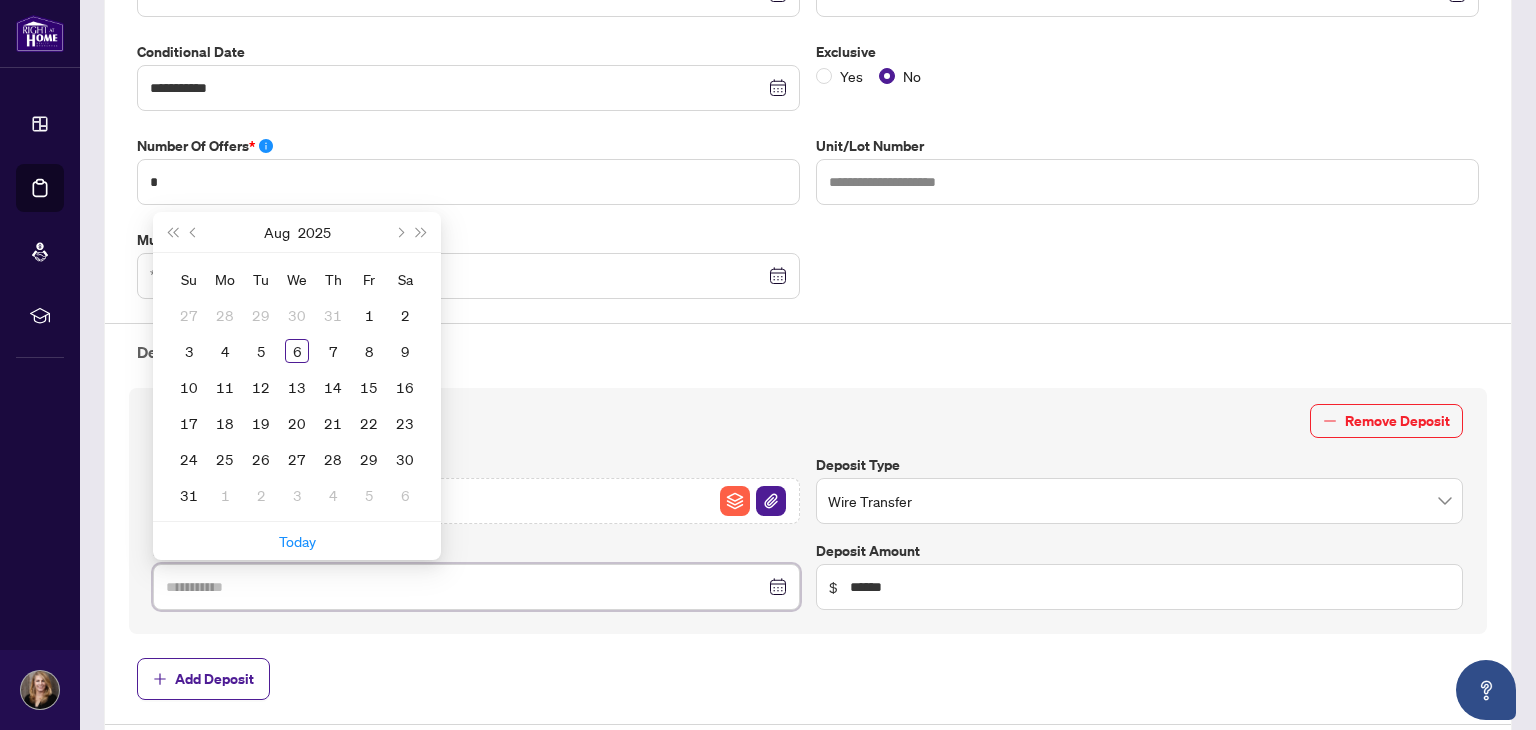 type on "**********" 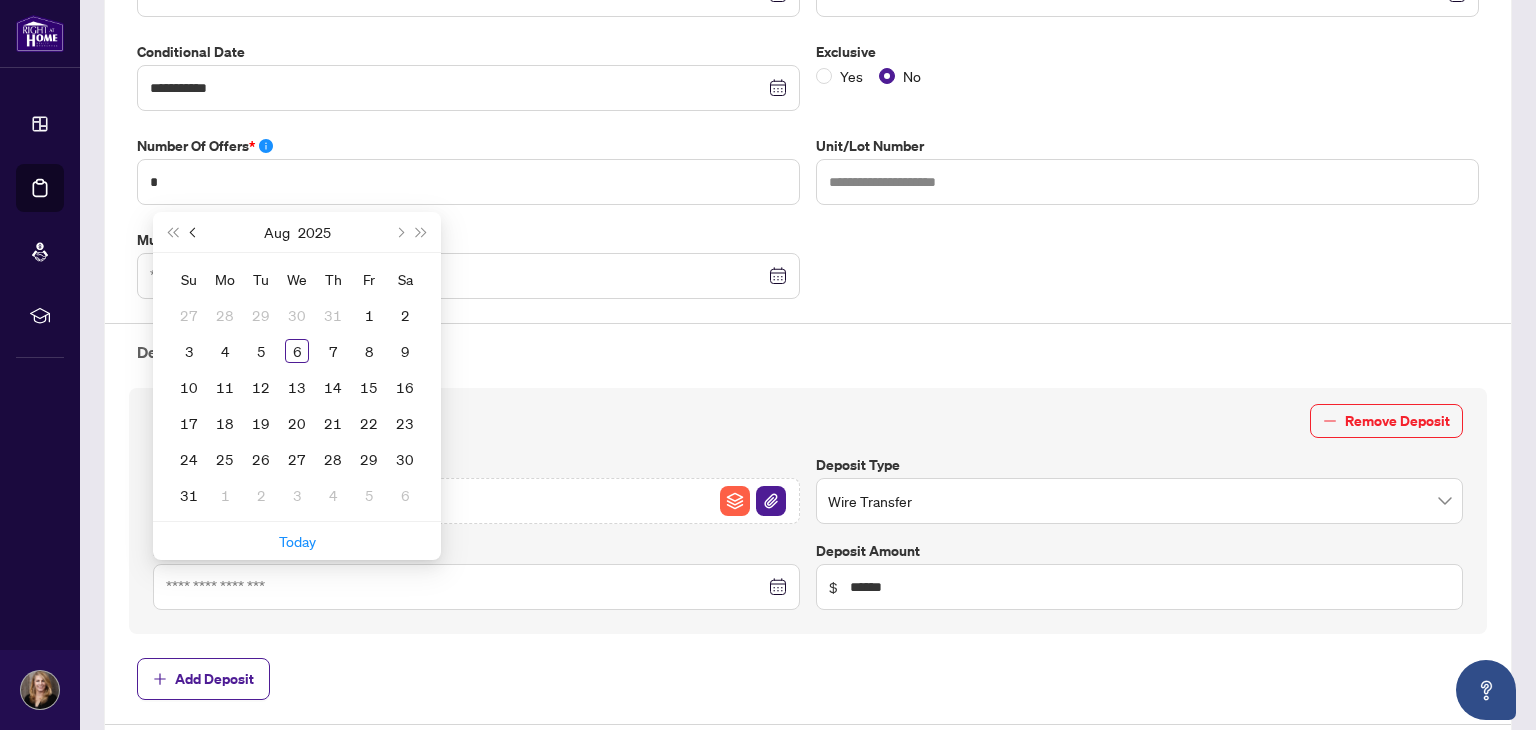 click at bounding box center (194, 232) 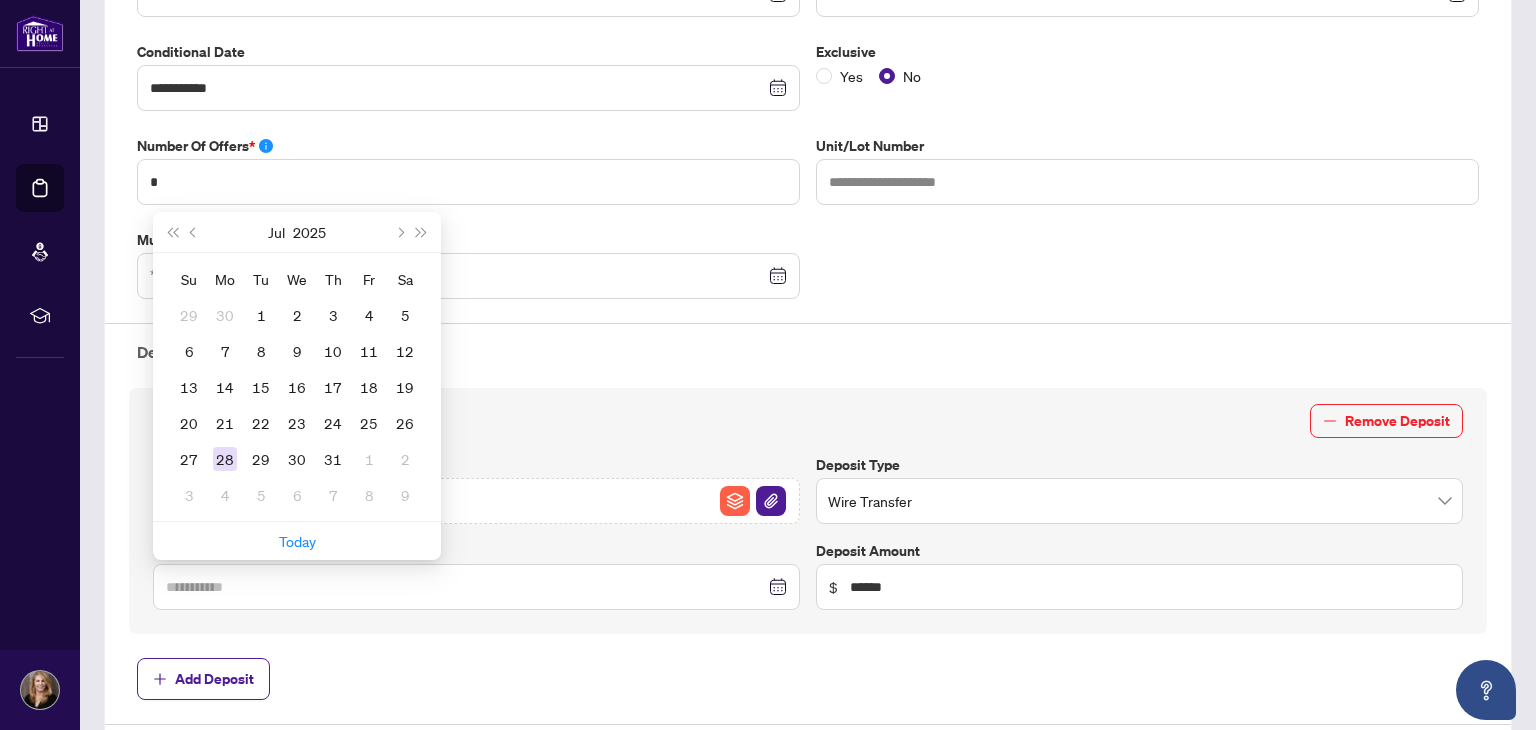 type on "**********" 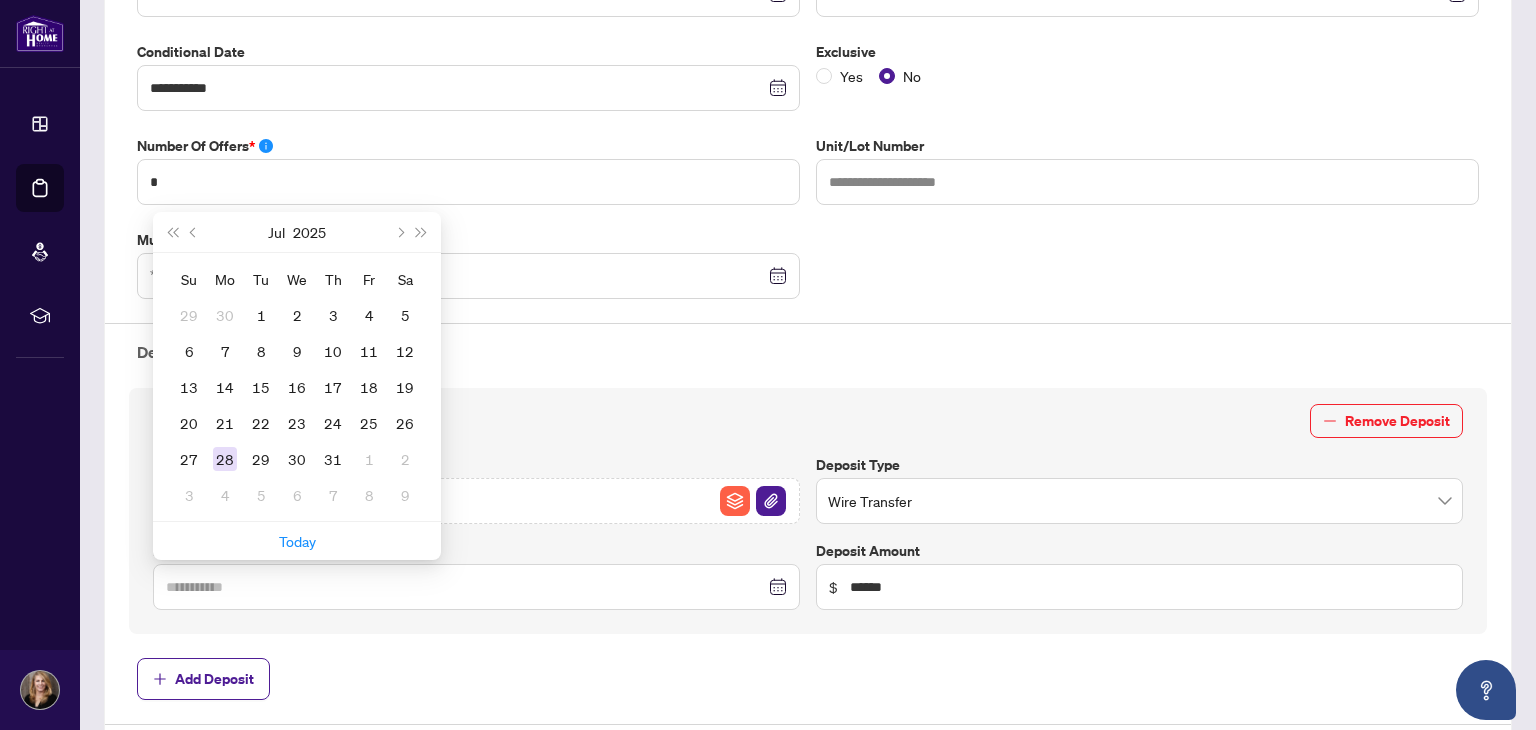 click on "28" at bounding box center (225, 459) 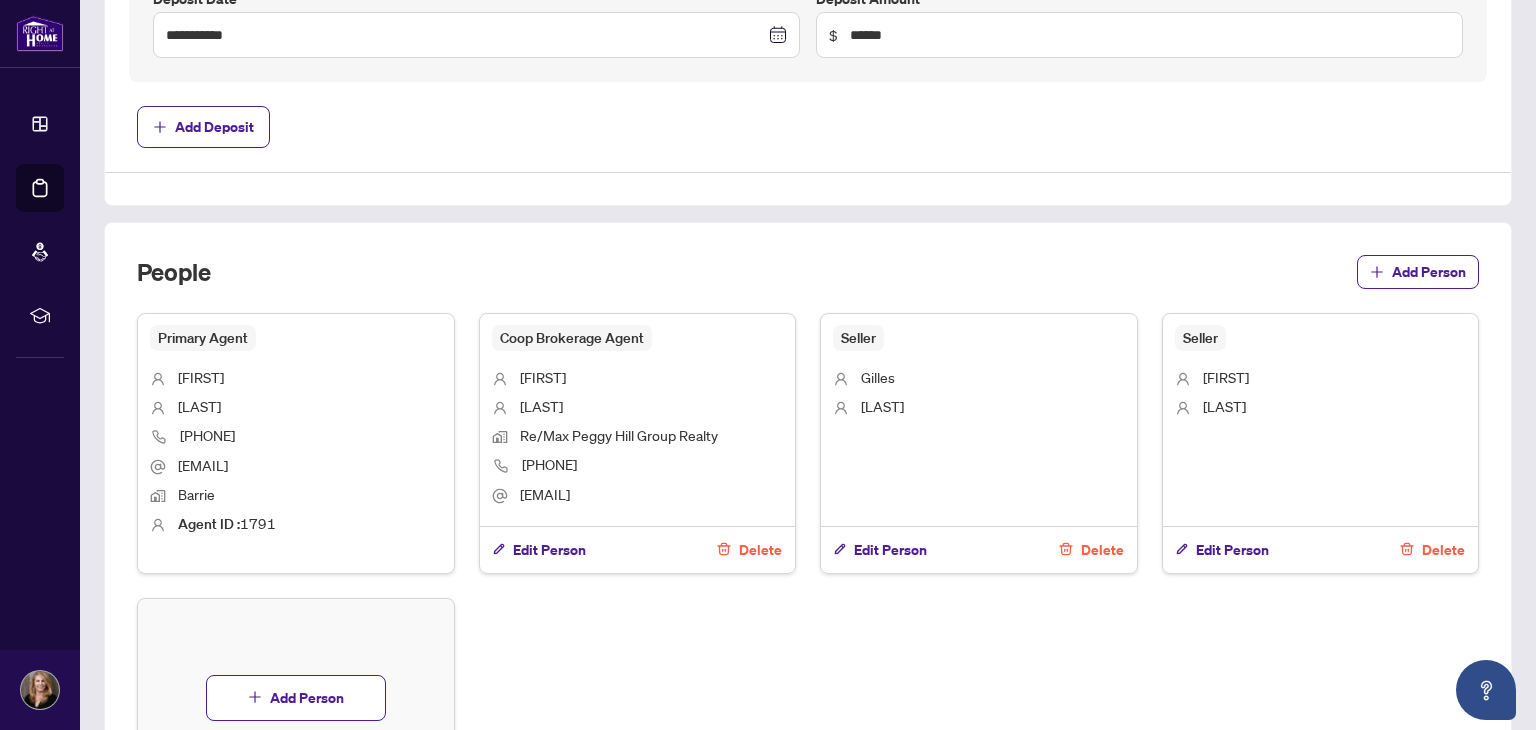 scroll, scrollTop: 1110, scrollLeft: 0, axis: vertical 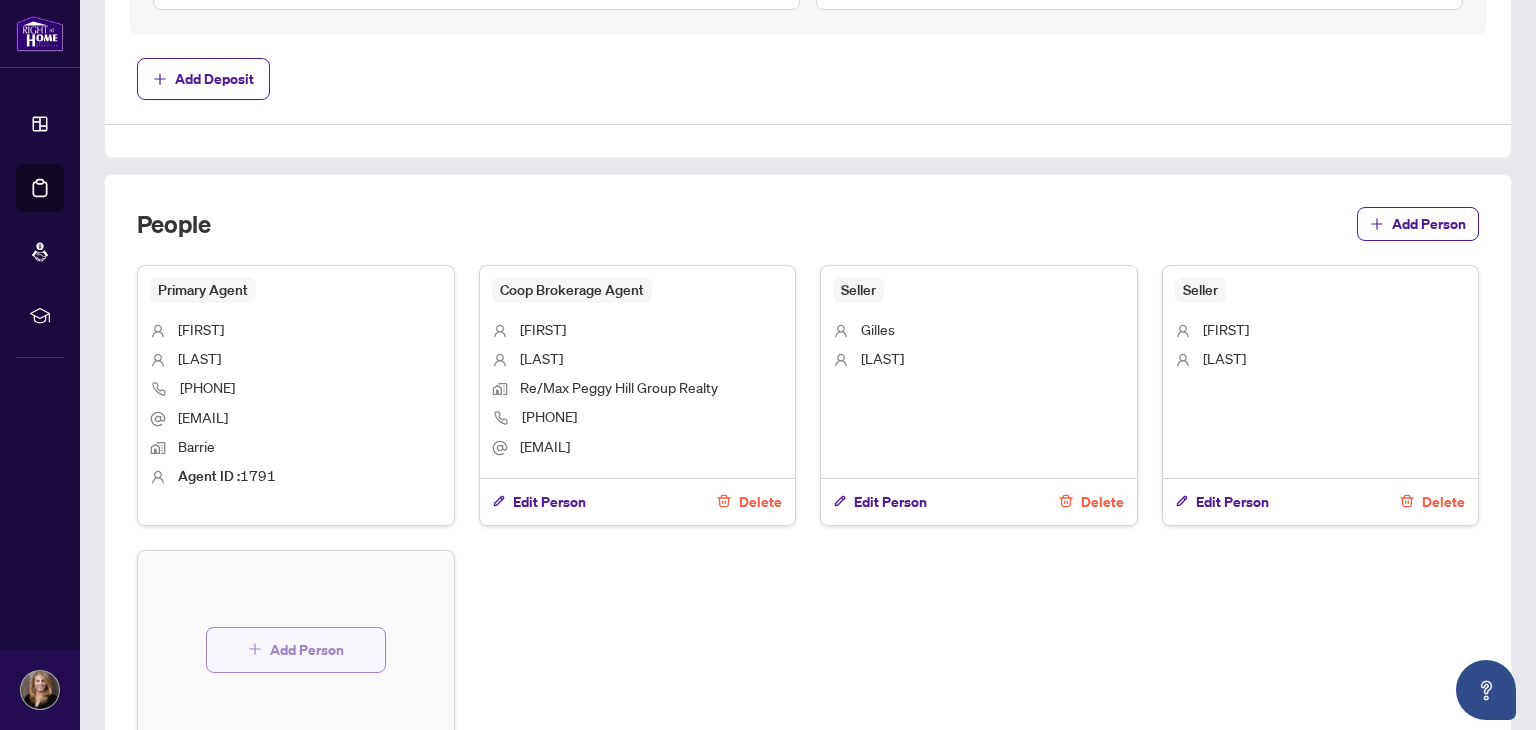 click on "Add Person" at bounding box center [307, 650] 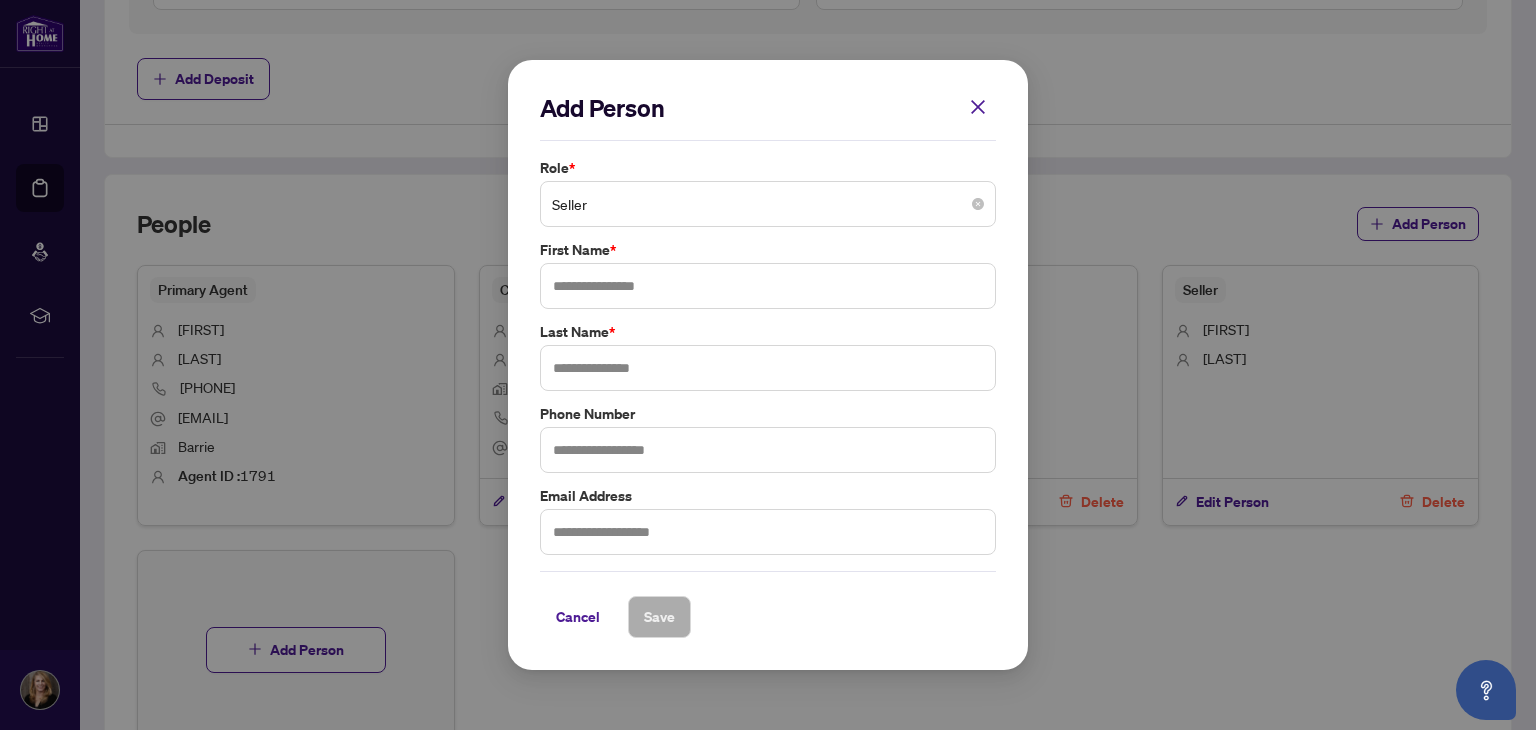 click on "Seller" at bounding box center [768, 204] 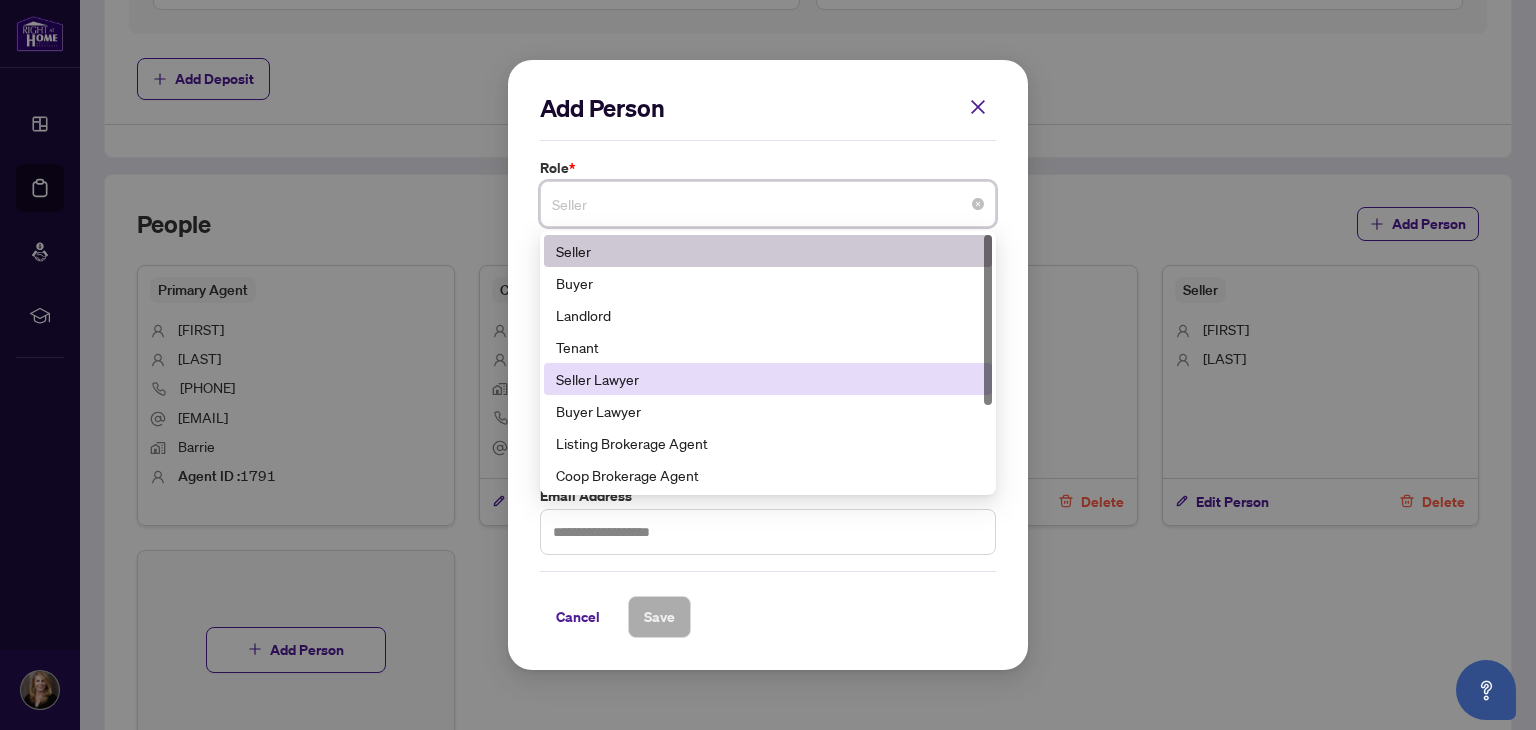 click on "Seller Lawyer" at bounding box center (768, 379) 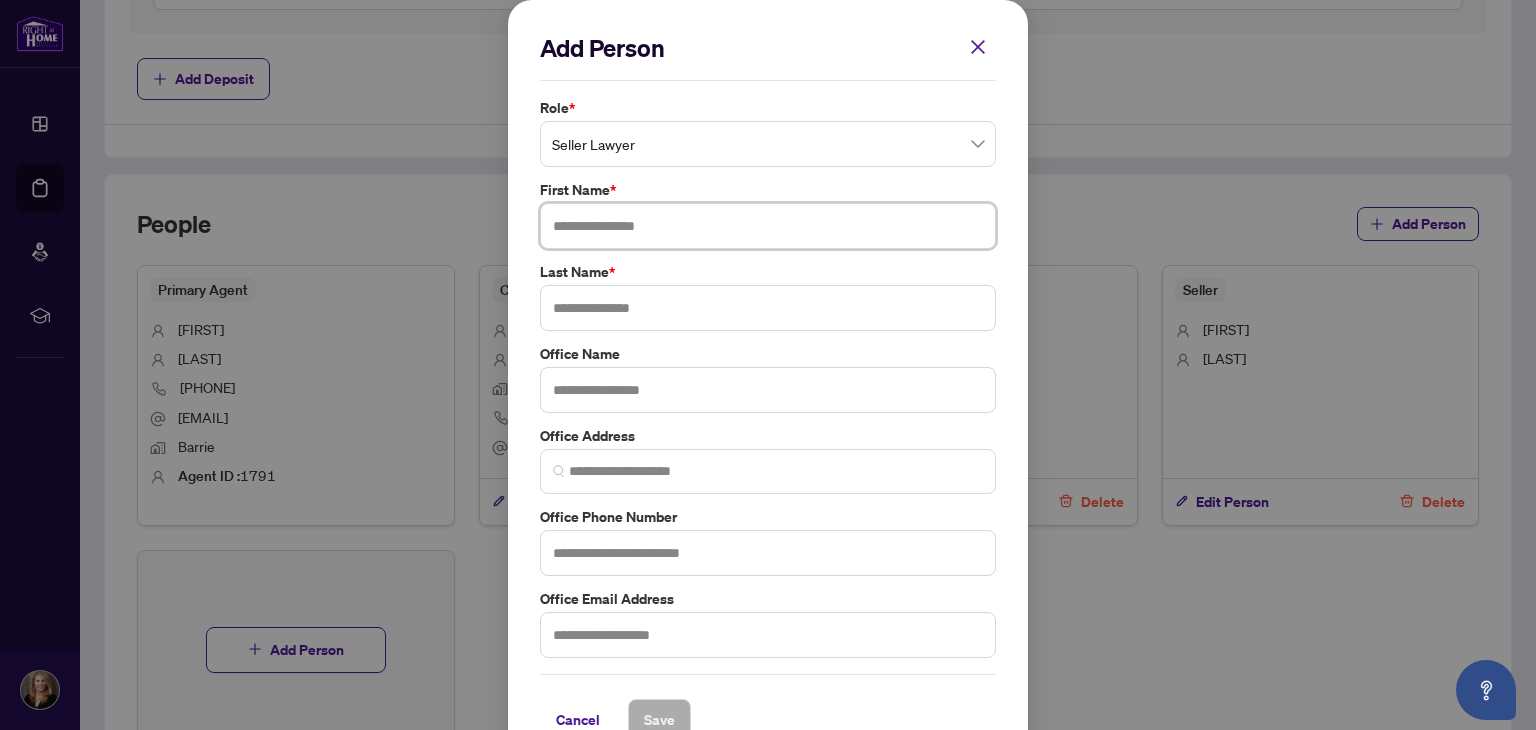 click at bounding box center (768, 226) 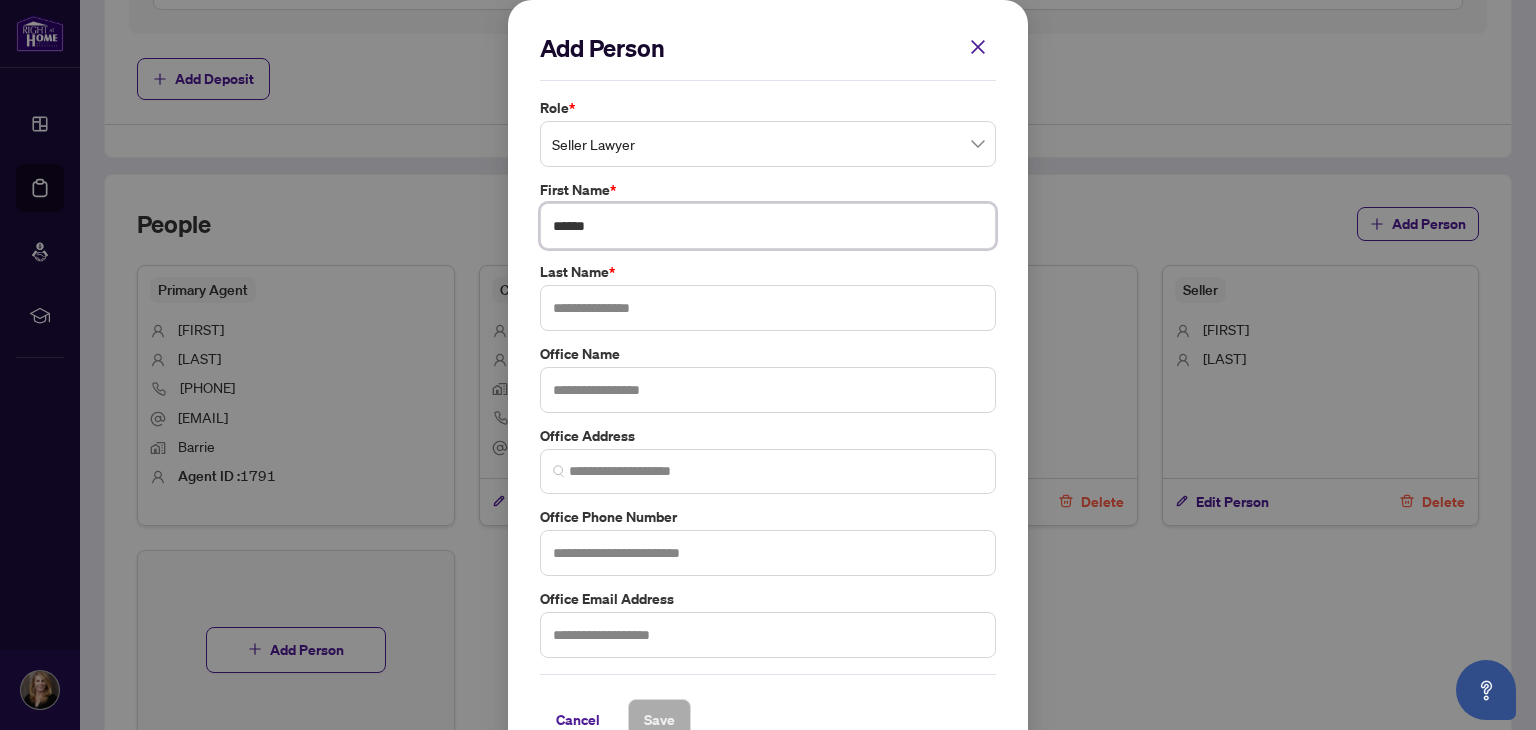 type on "*****" 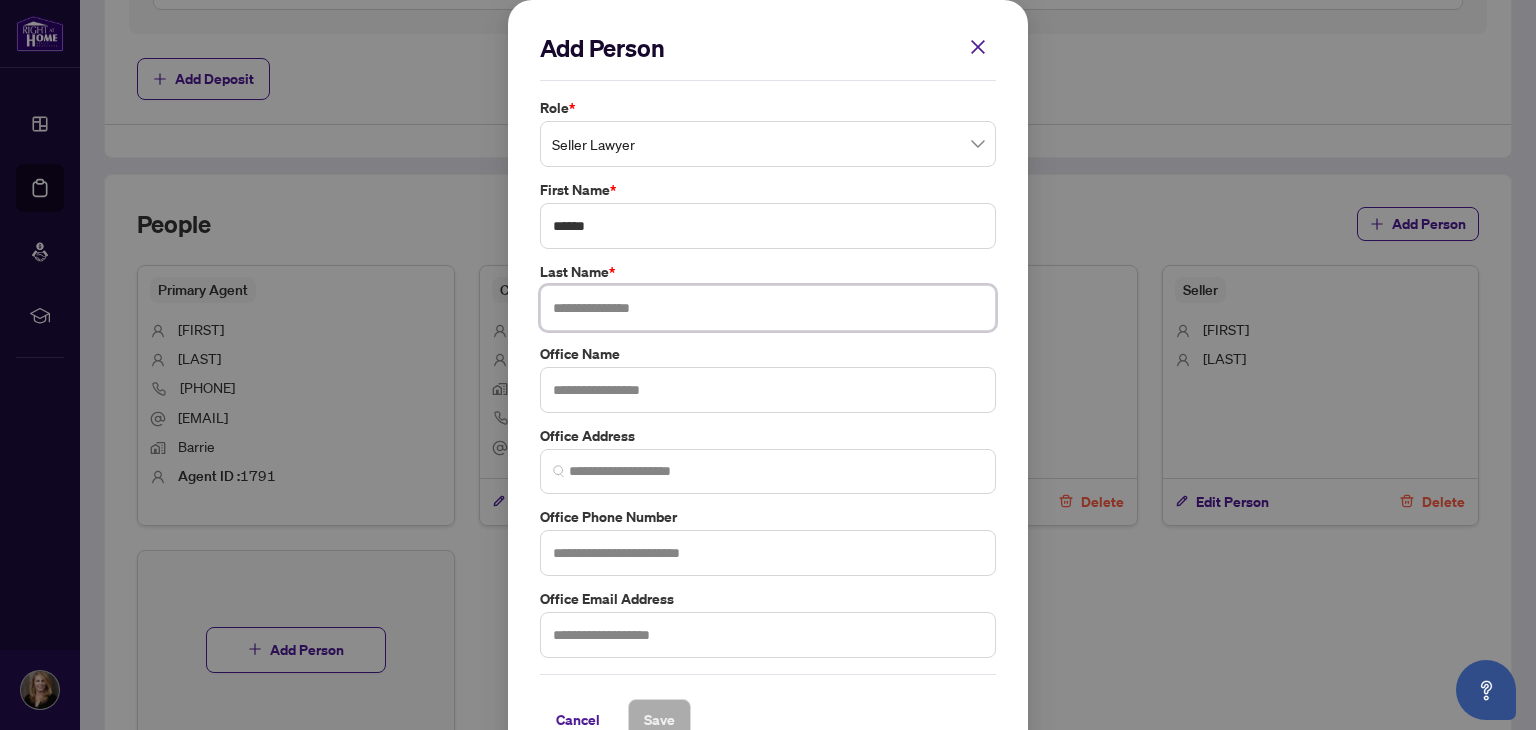 click at bounding box center (768, 308) 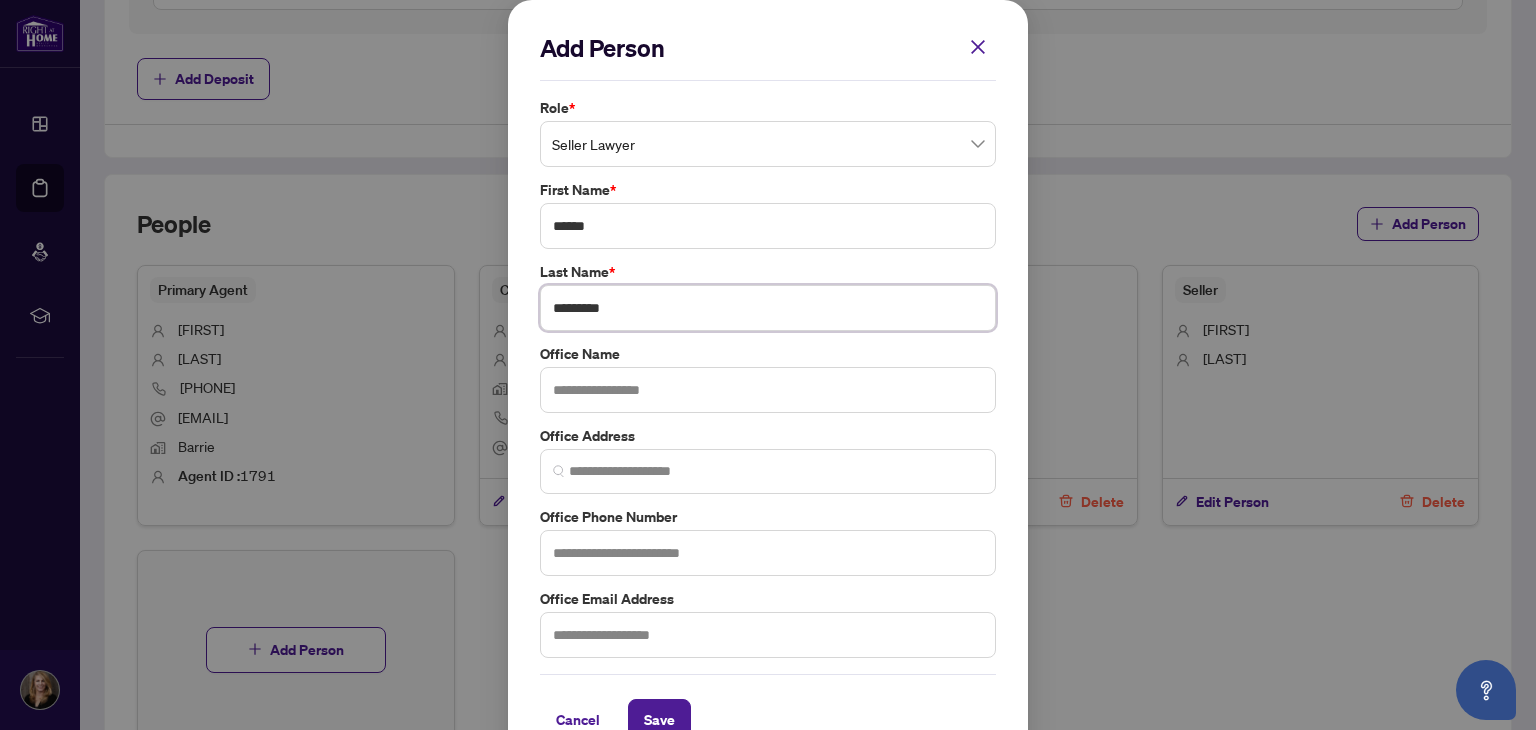 type on "*********" 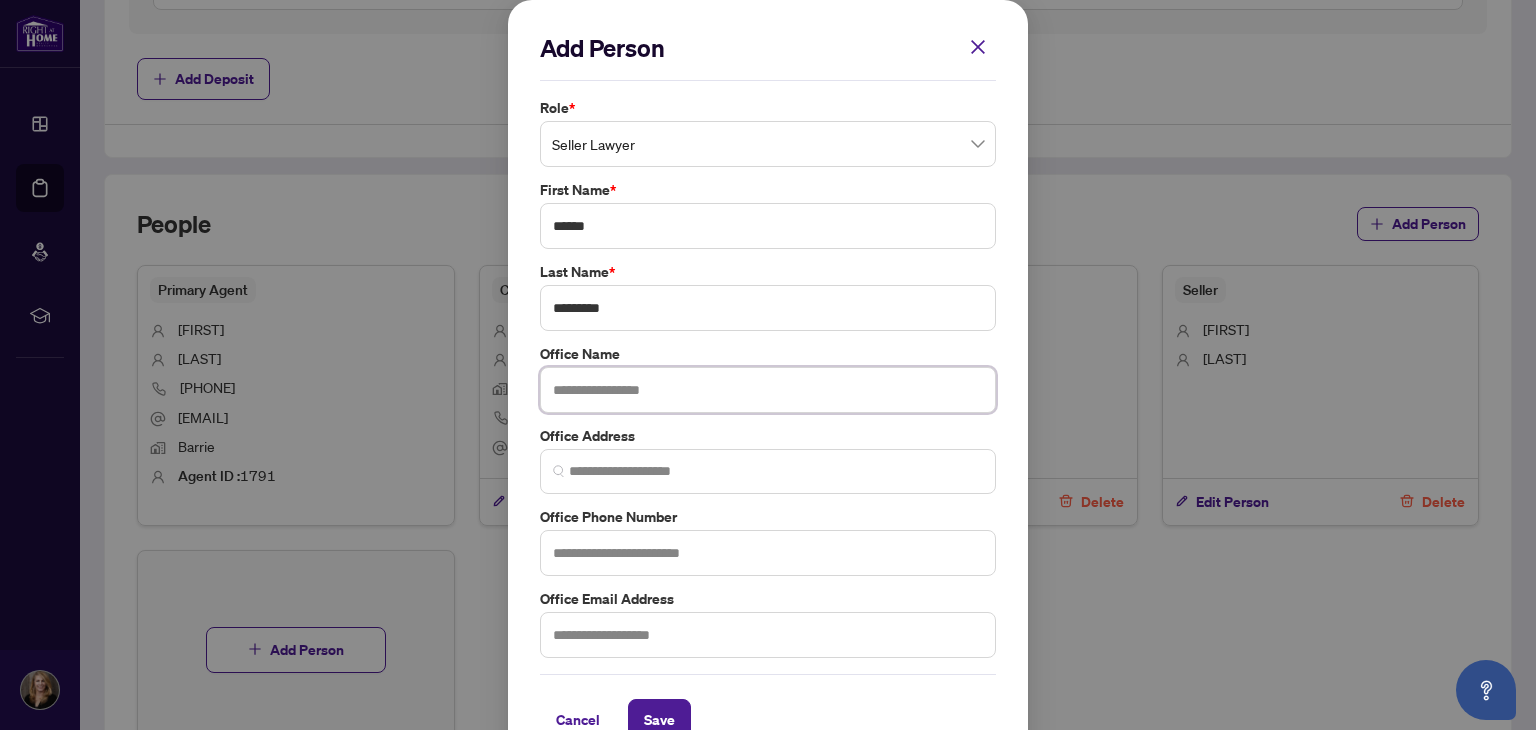 click at bounding box center (768, 390) 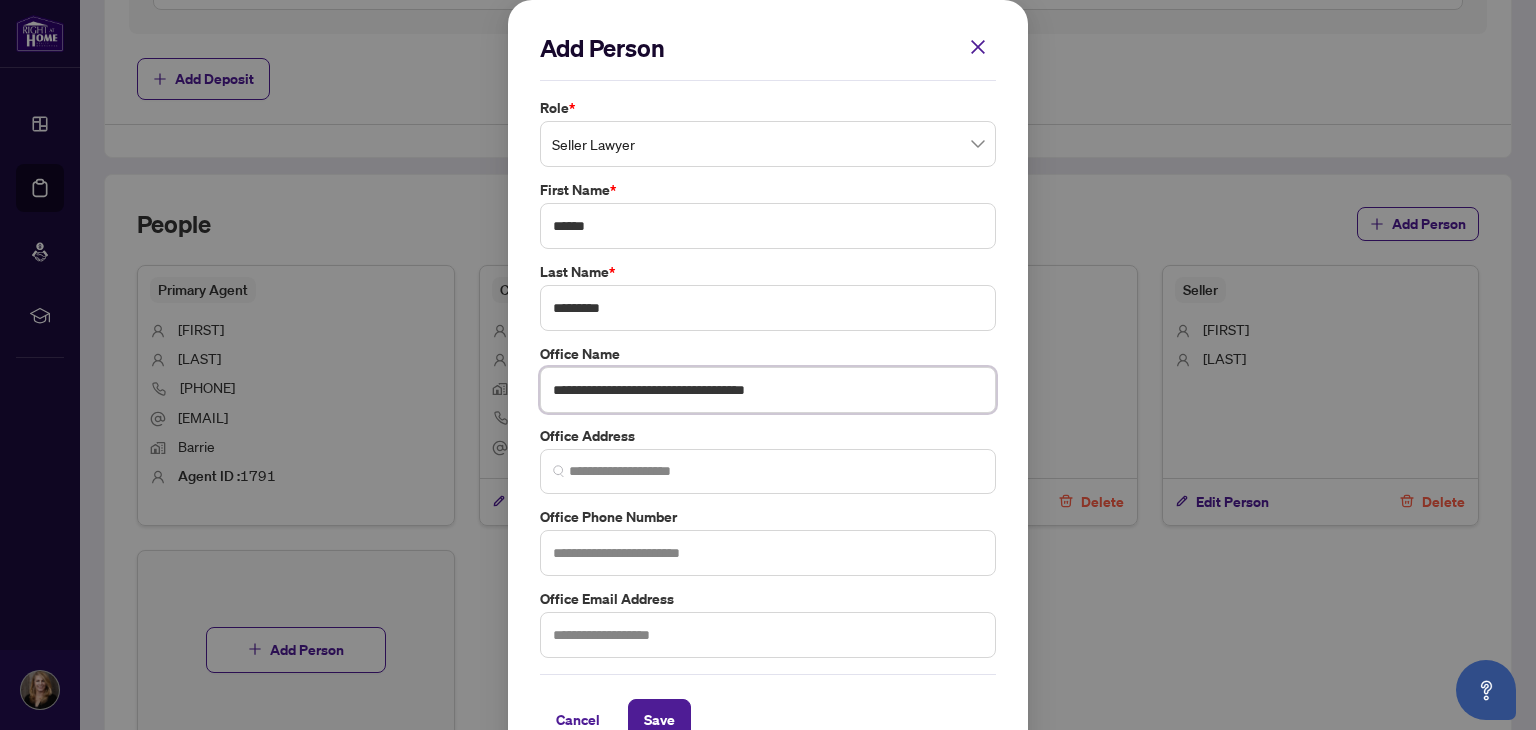 click at bounding box center (768, 471) 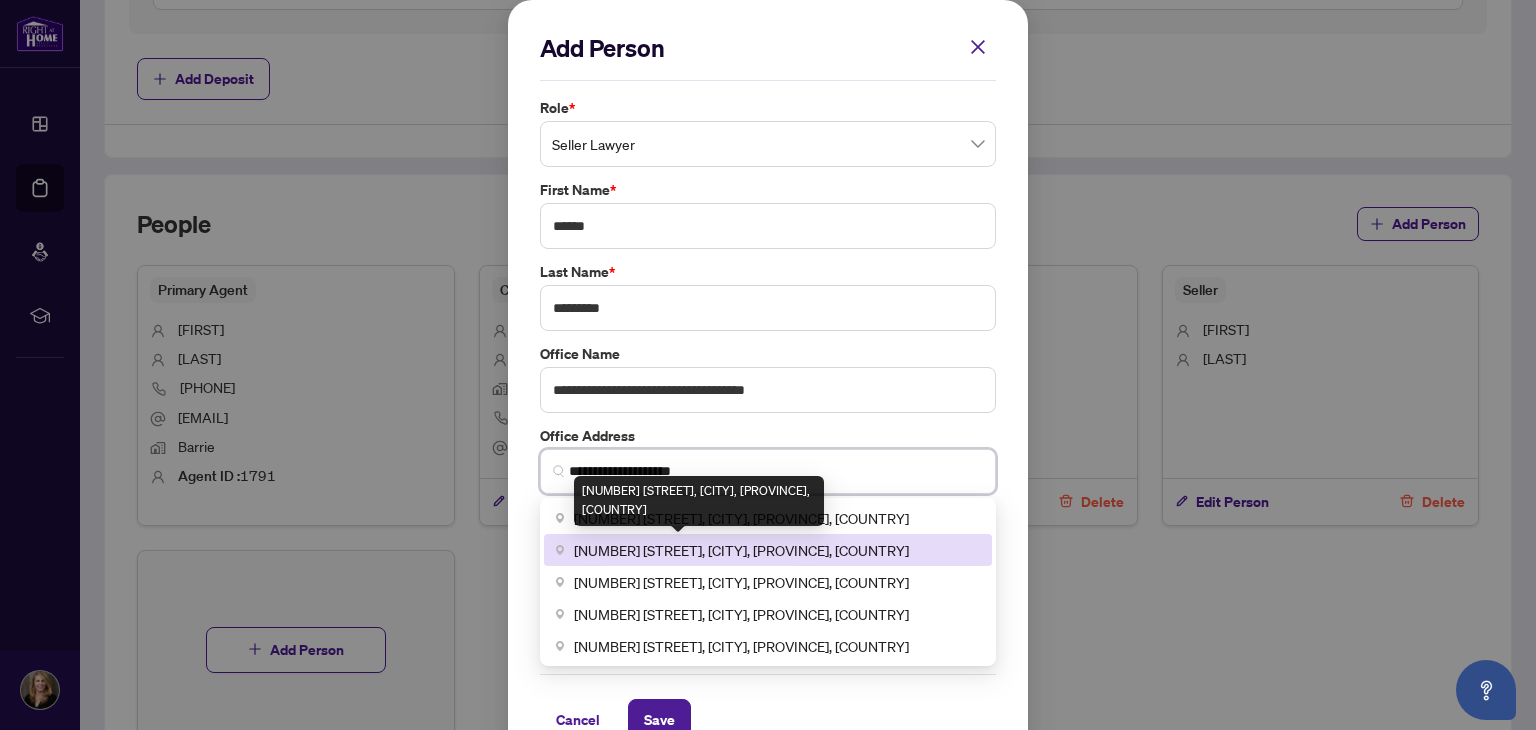 click on "[NUMBER] [STREET], [CITY], [PROVINCE], [COUNTRY]" at bounding box center (741, 550) 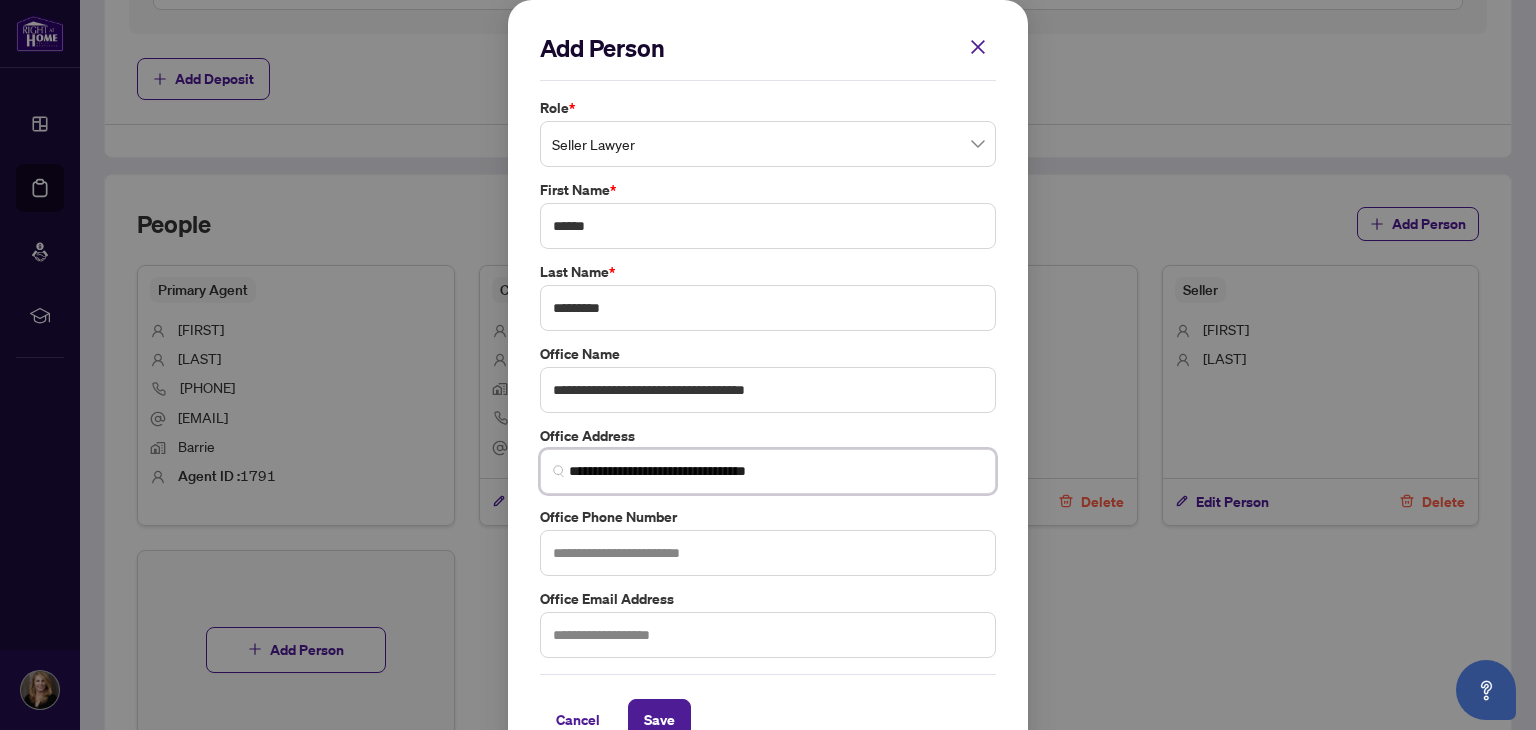 type on "**********" 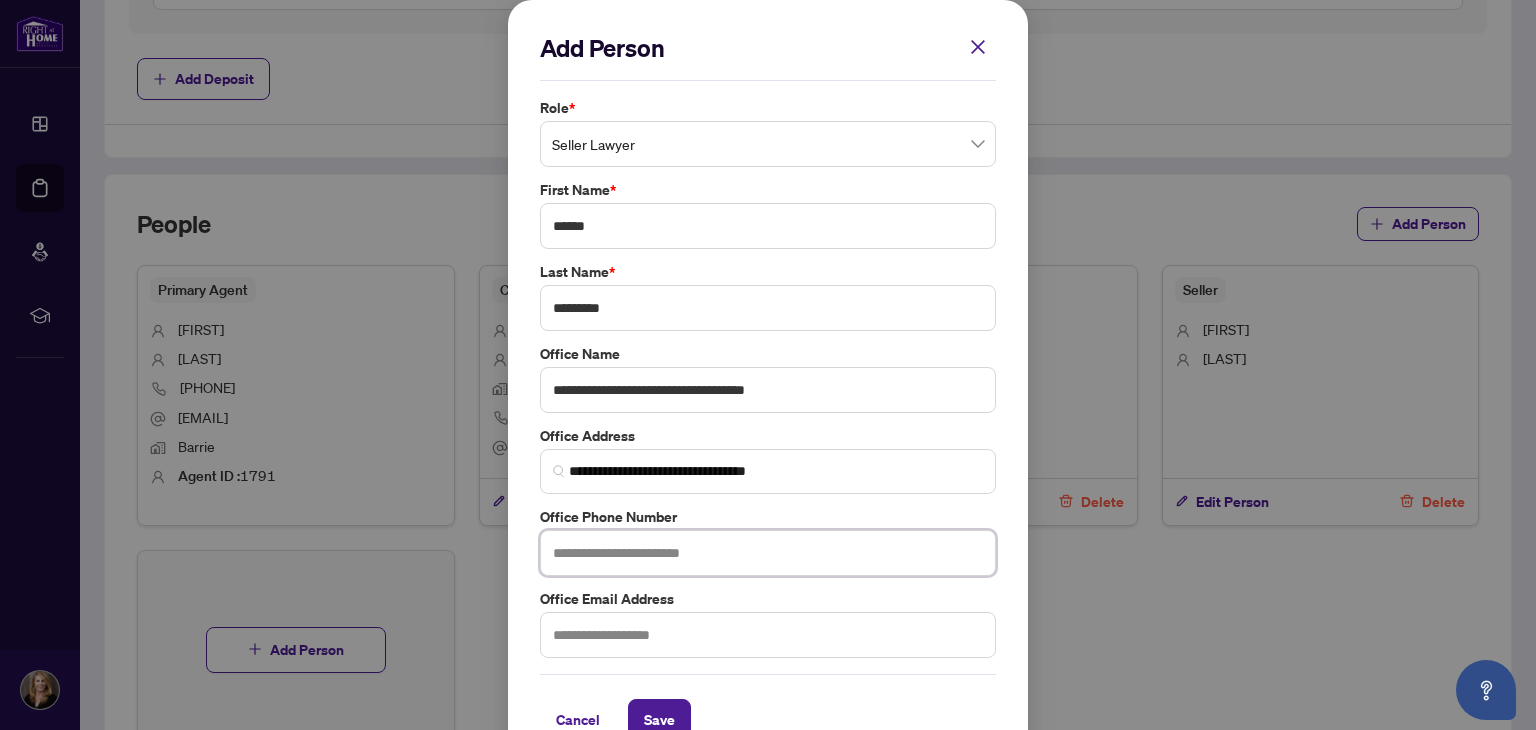 click at bounding box center [768, 553] 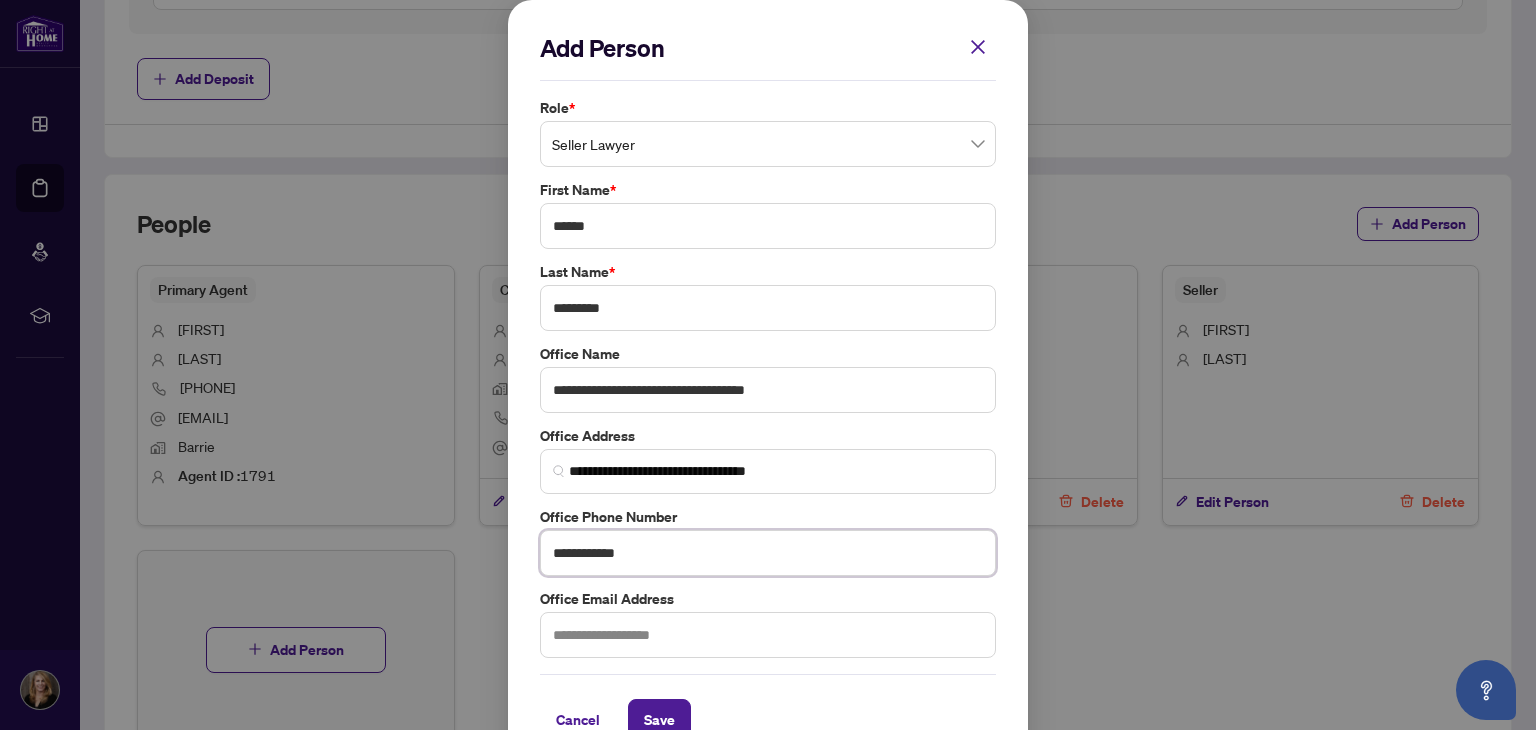 type on "**********" 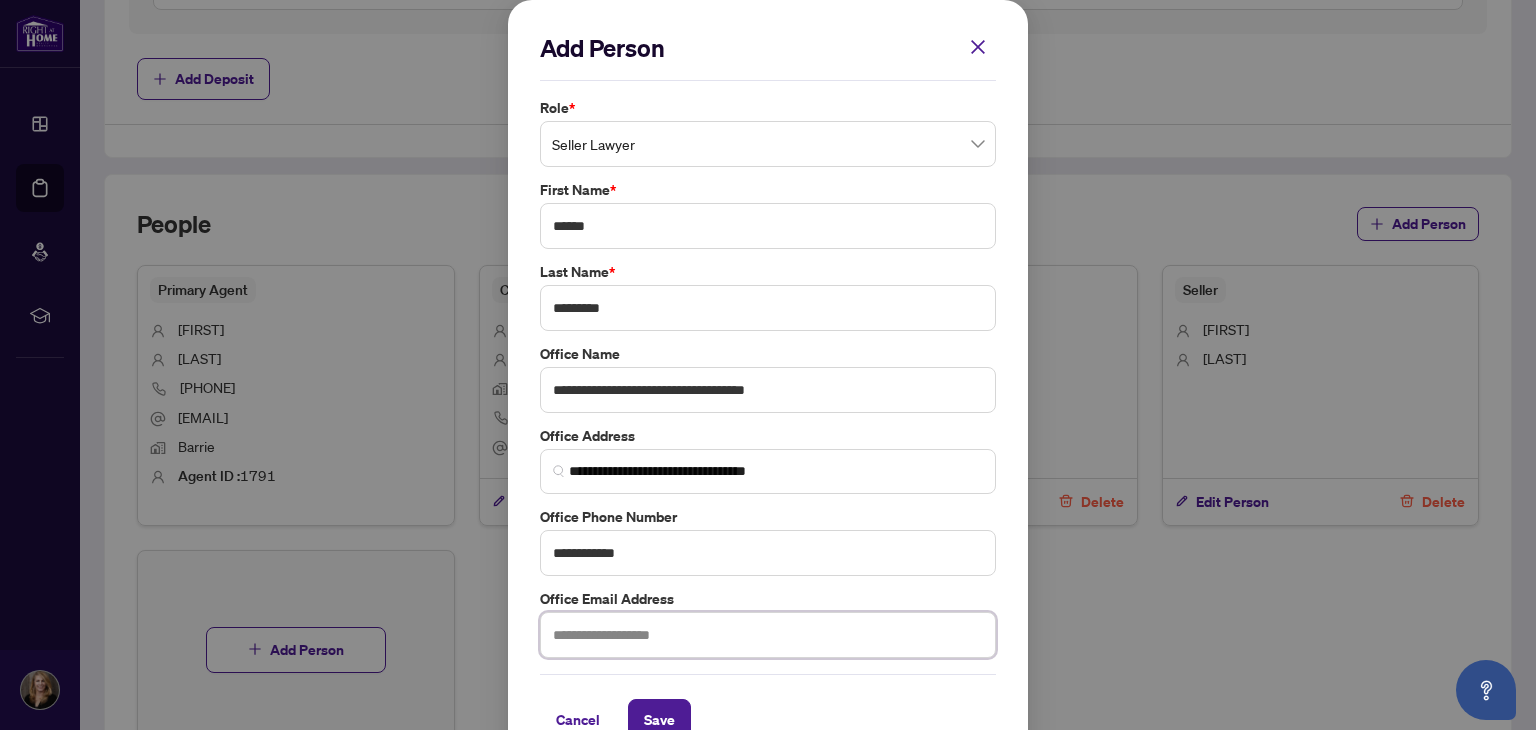 click at bounding box center [768, 635] 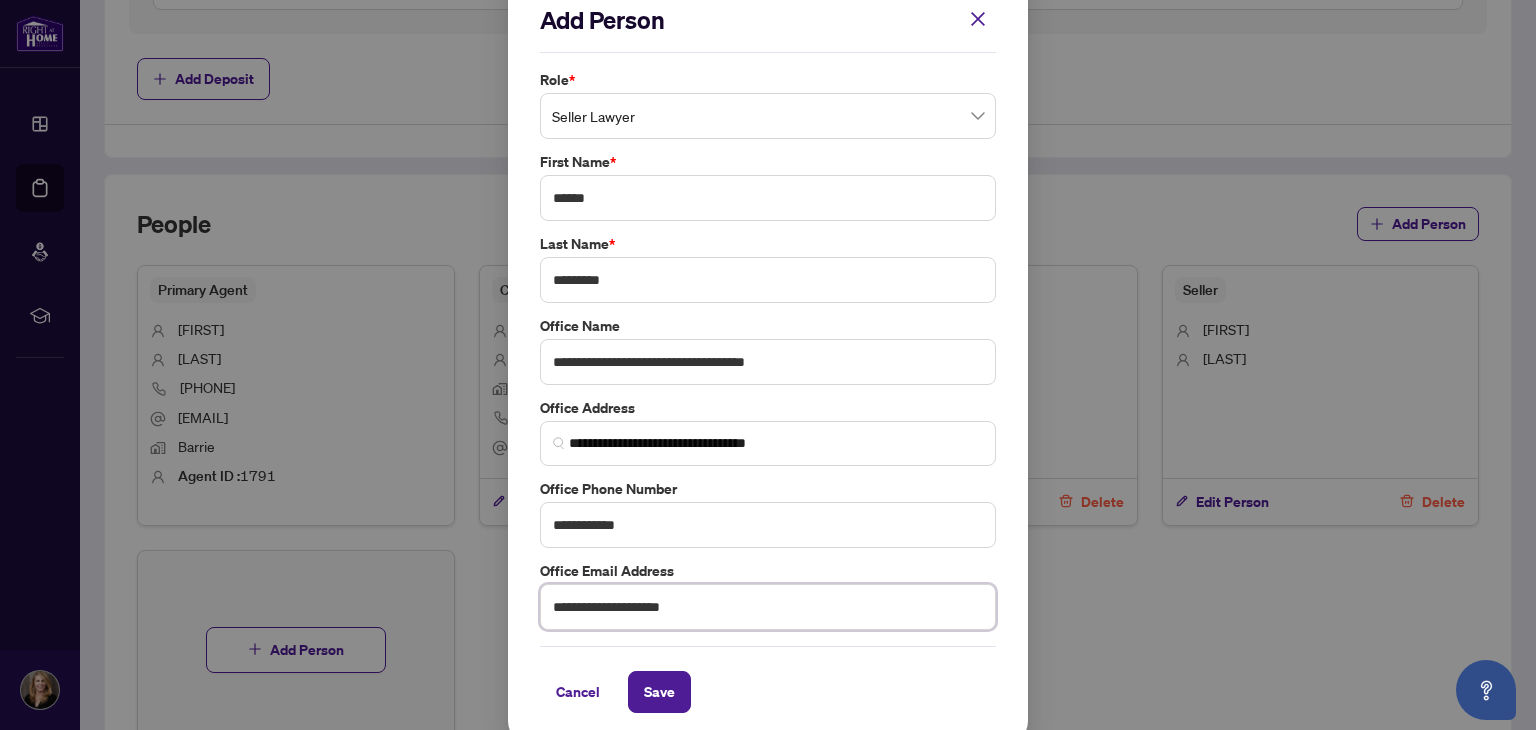scroll, scrollTop: 40, scrollLeft: 0, axis: vertical 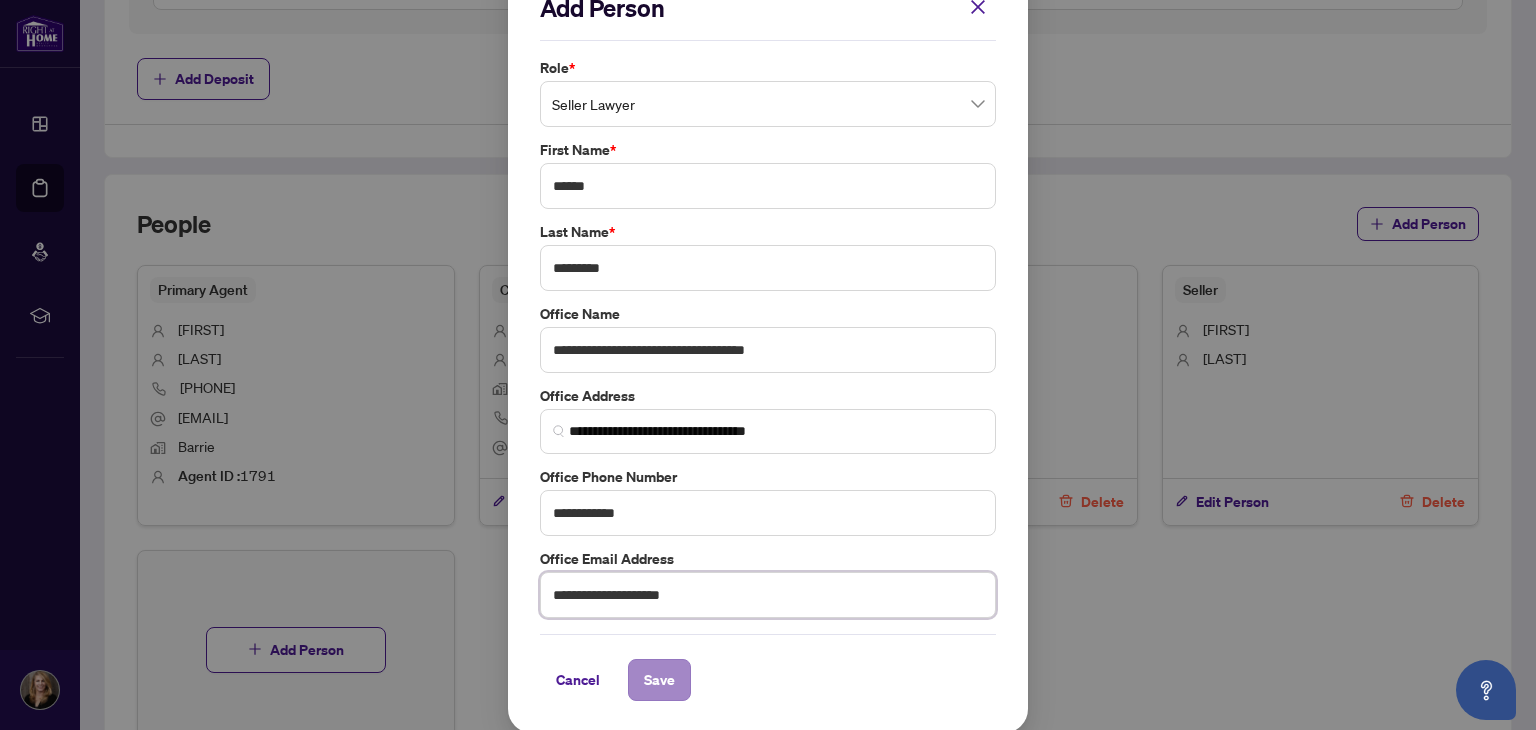 type on "**********" 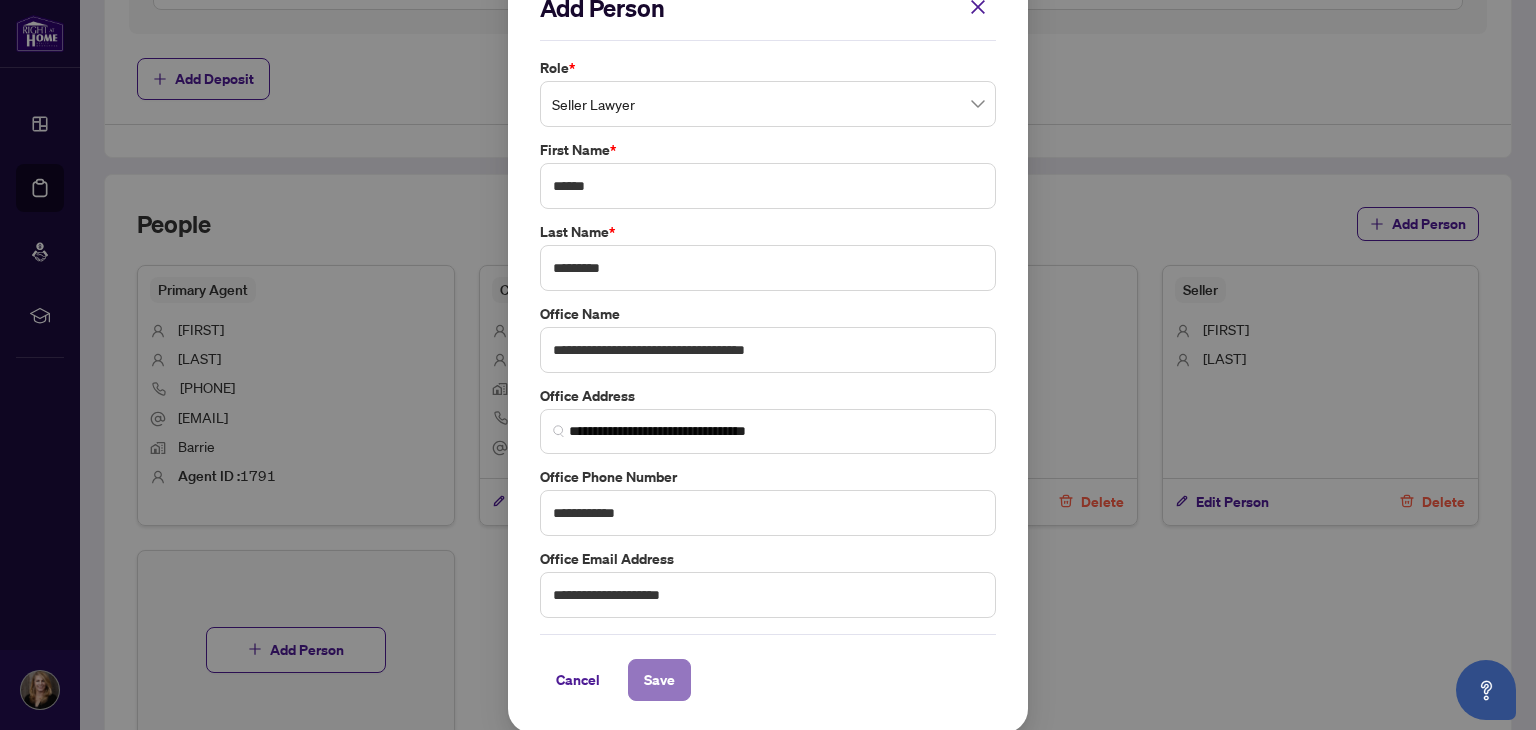 click on "Save" at bounding box center (659, 680) 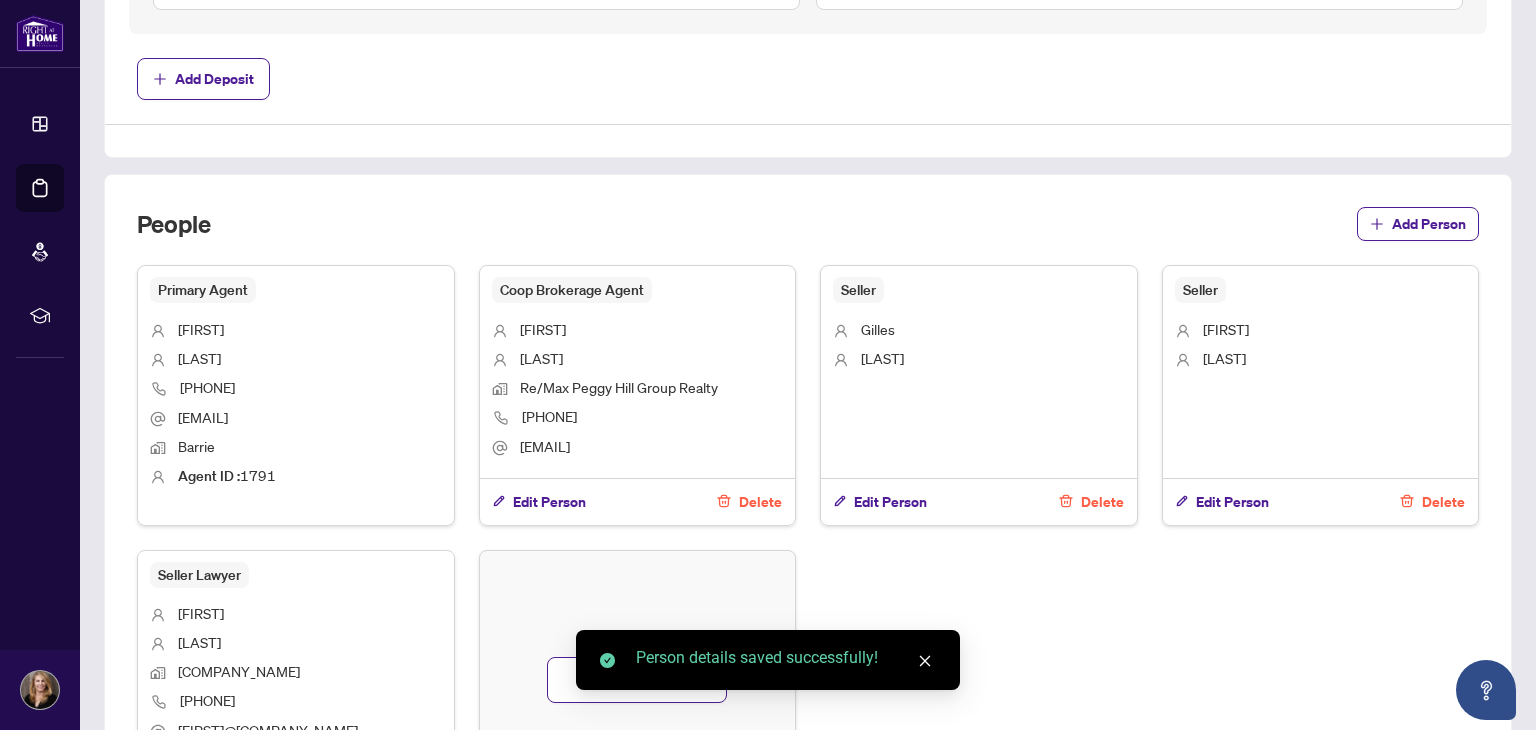 scroll, scrollTop: 1310, scrollLeft: 0, axis: vertical 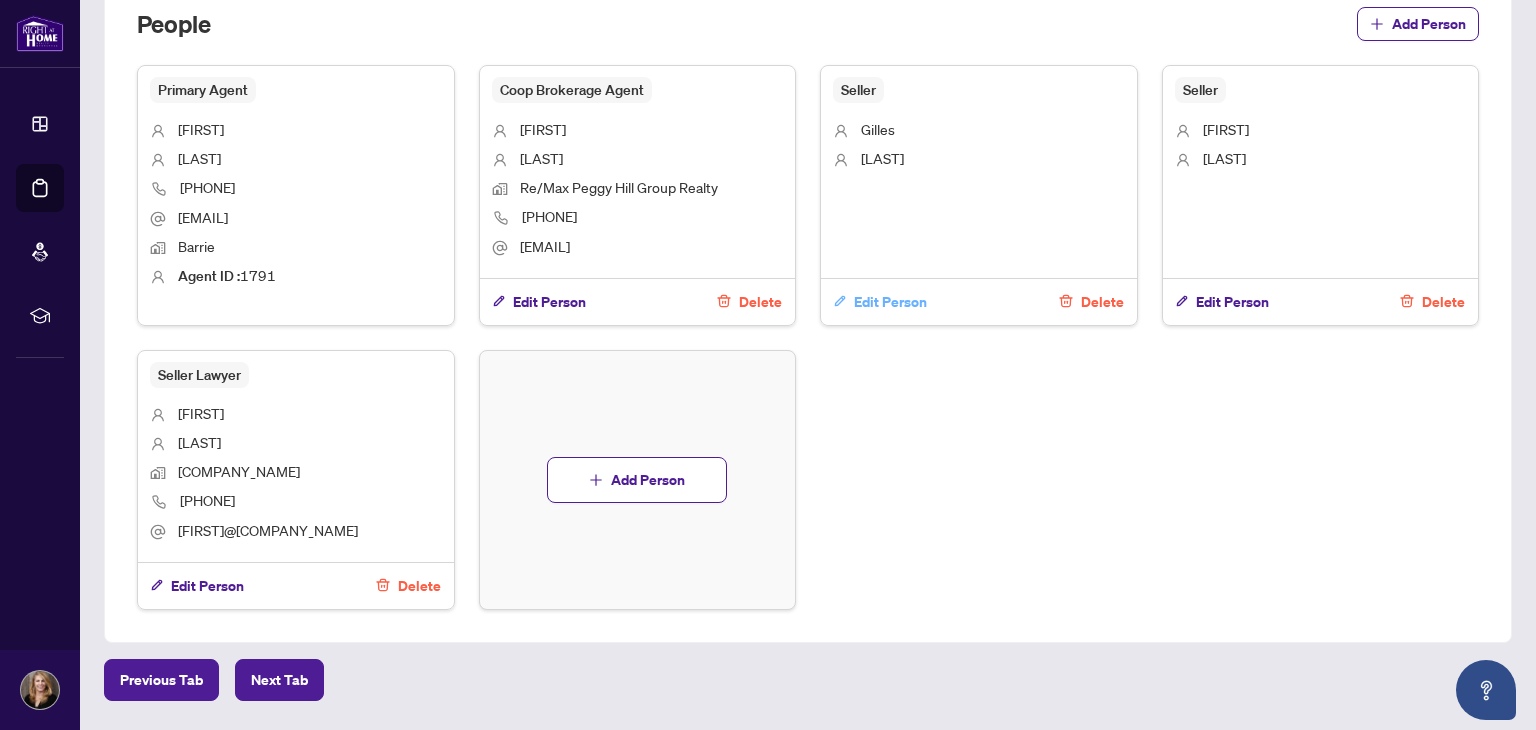 click on "Edit Person" at bounding box center [890, 302] 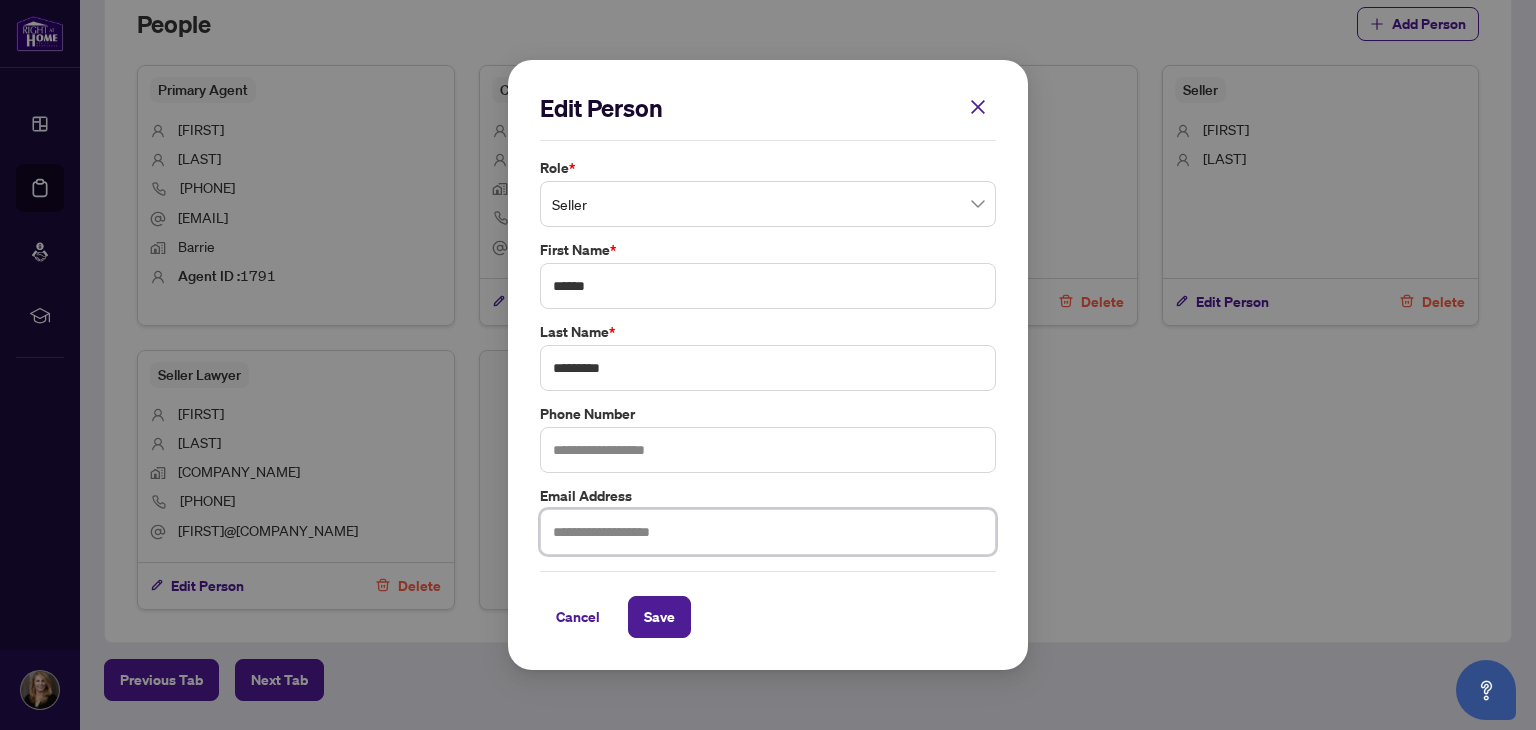 click at bounding box center [768, 532] 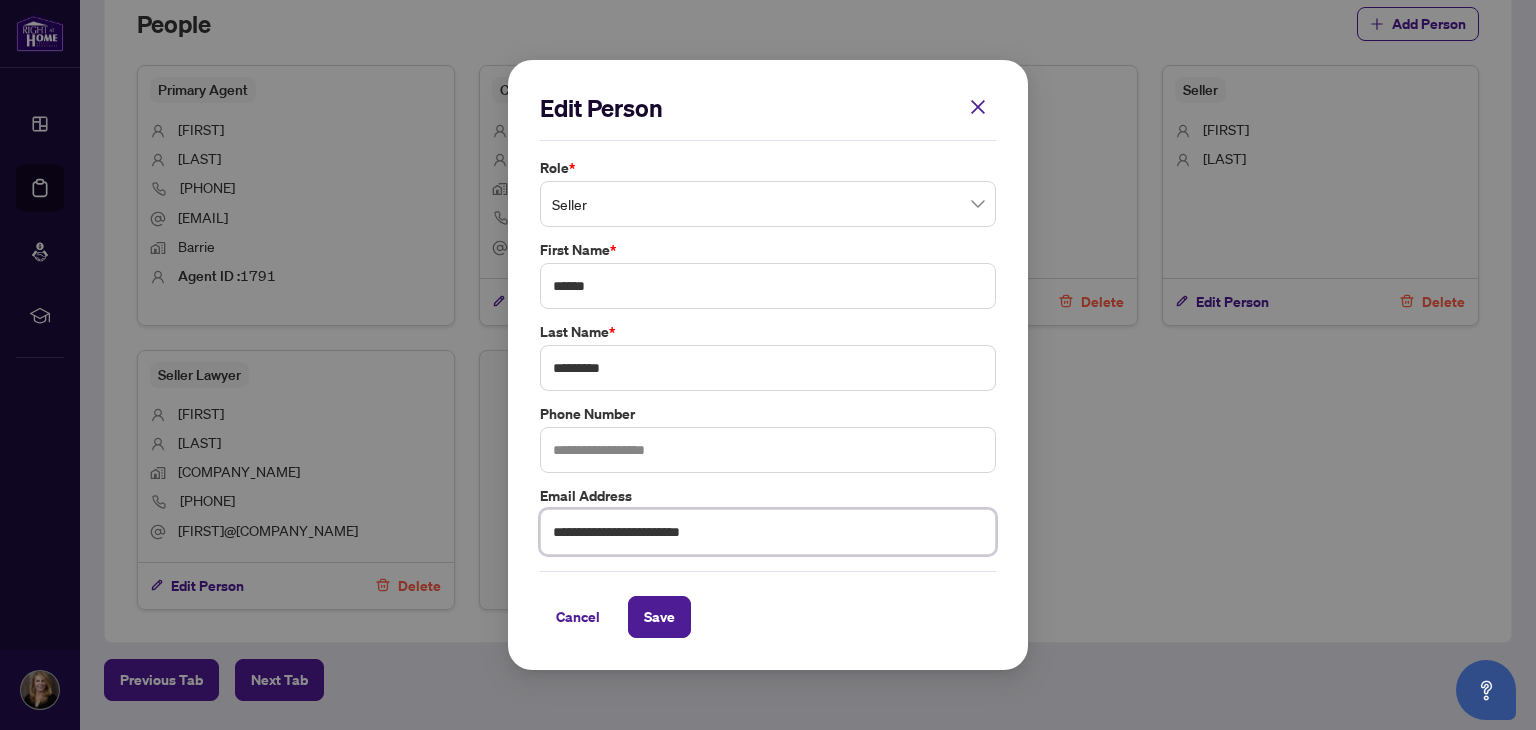 type on "**********" 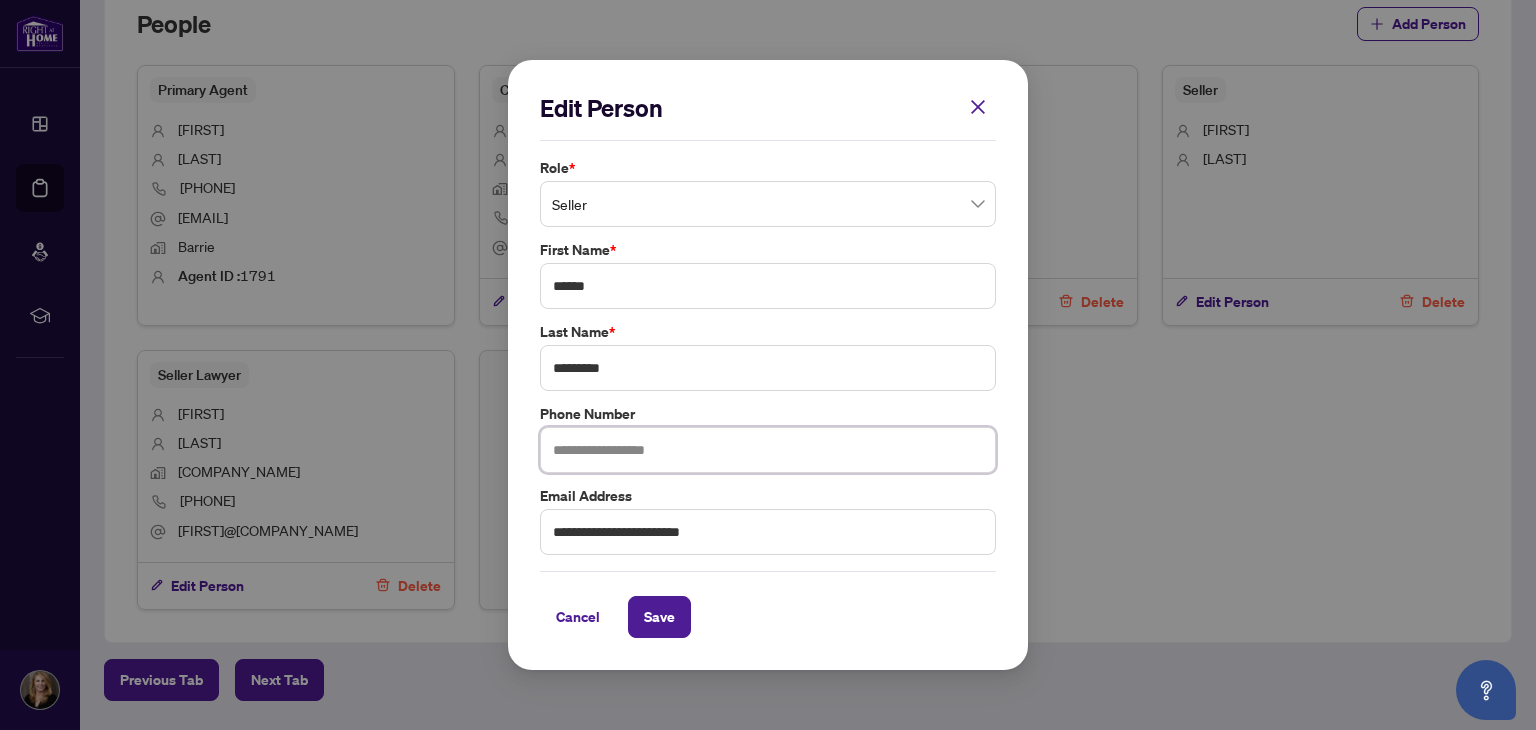 click at bounding box center (768, 450) 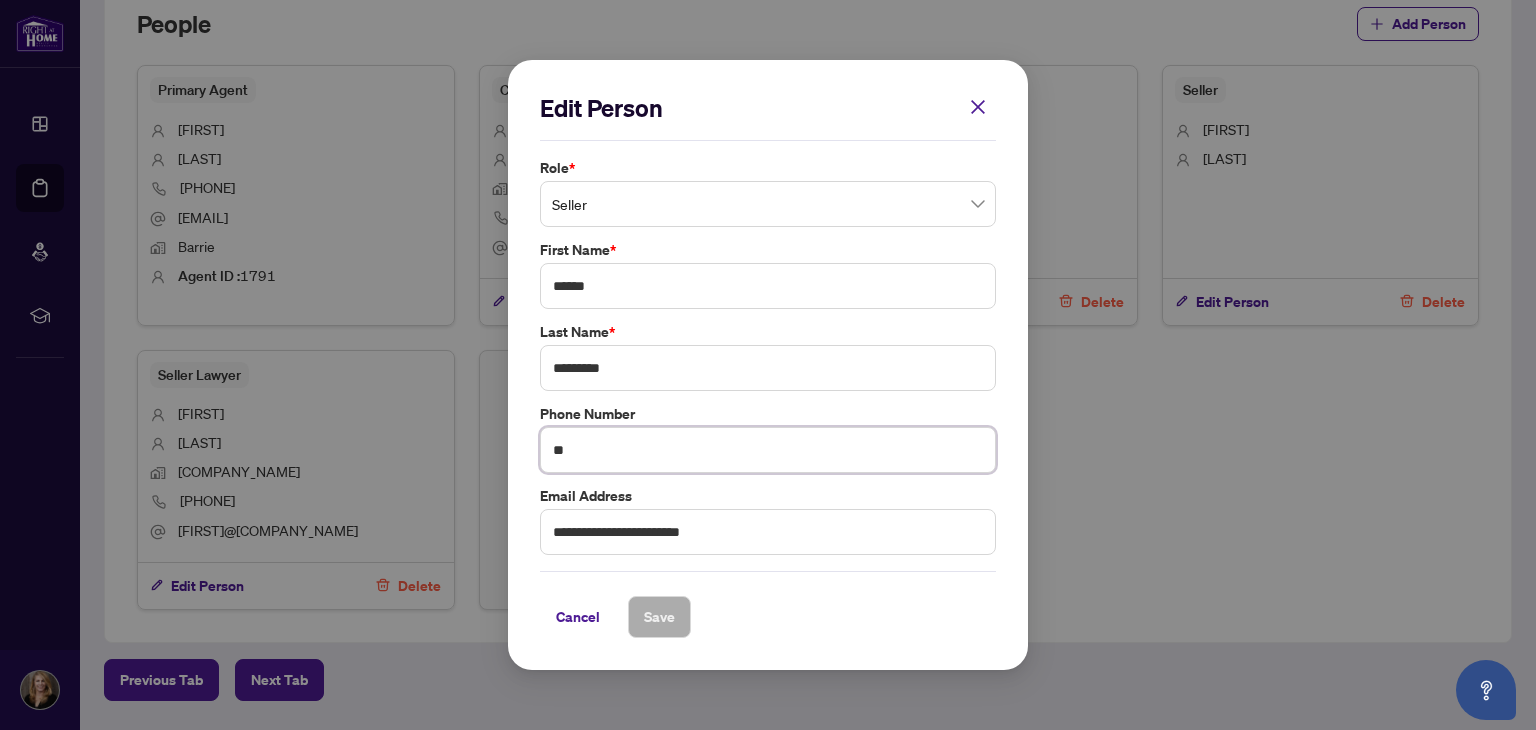 type on "*" 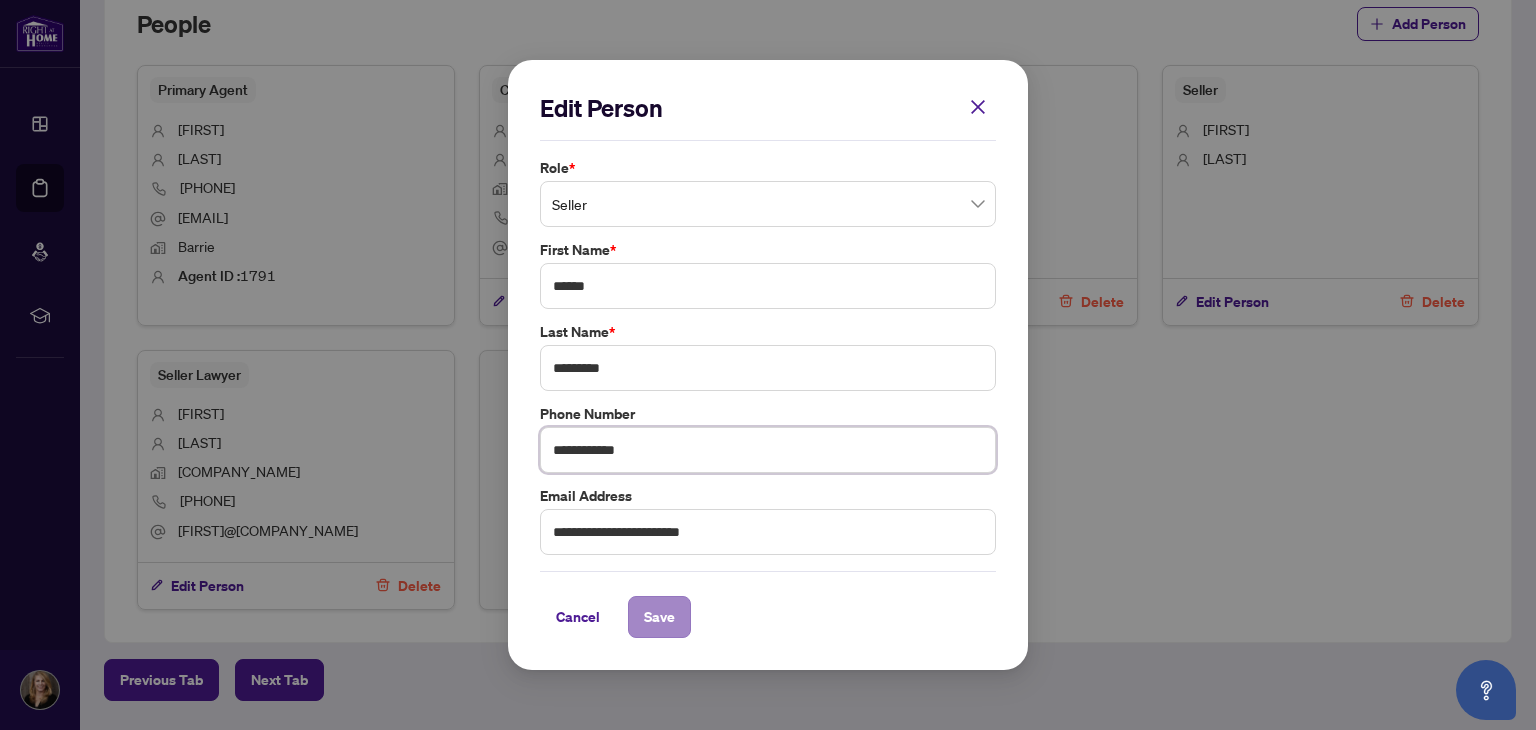 type on "**********" 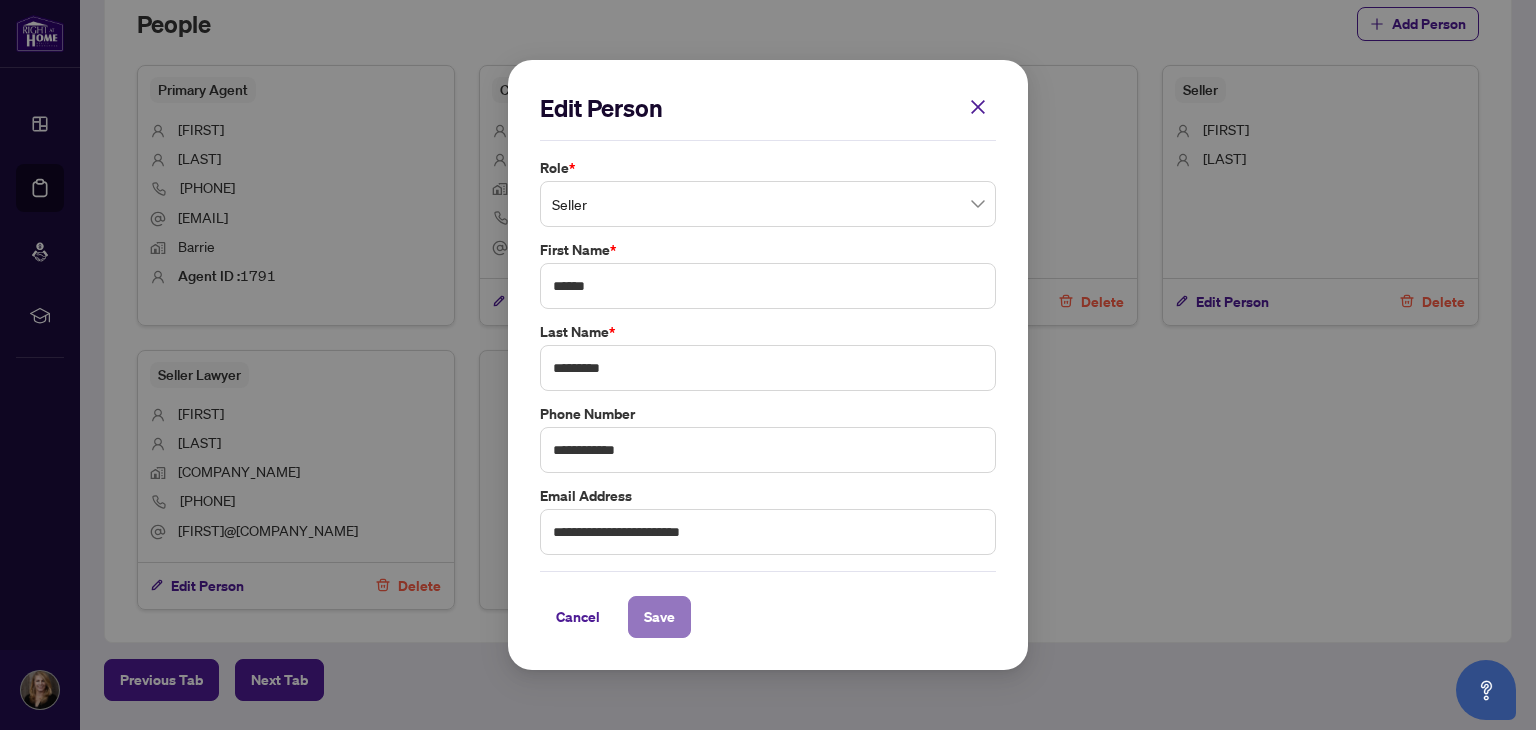 click on "Save" at bounding box center (659, 617) 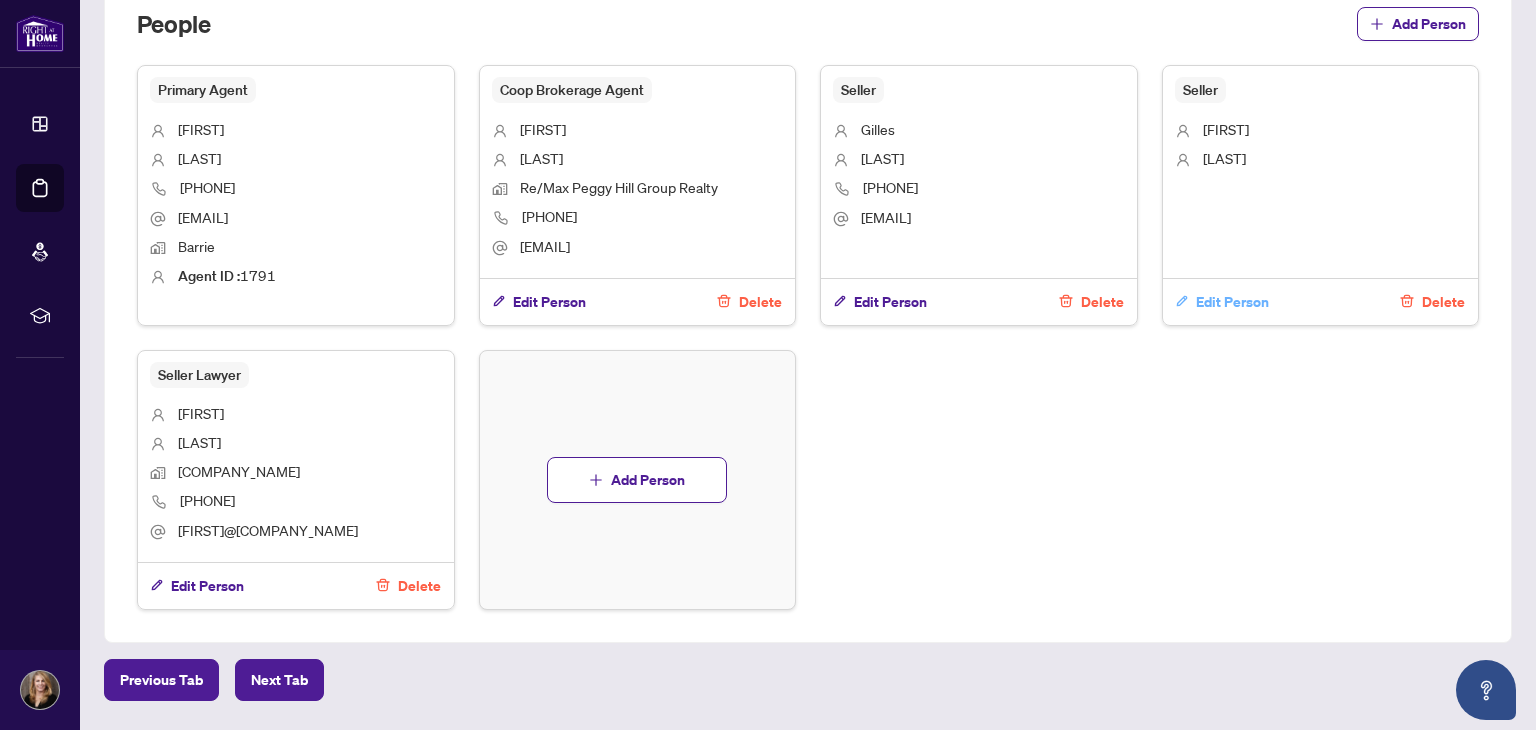 click on "Edit Person" at bounding box center [1232, 302] 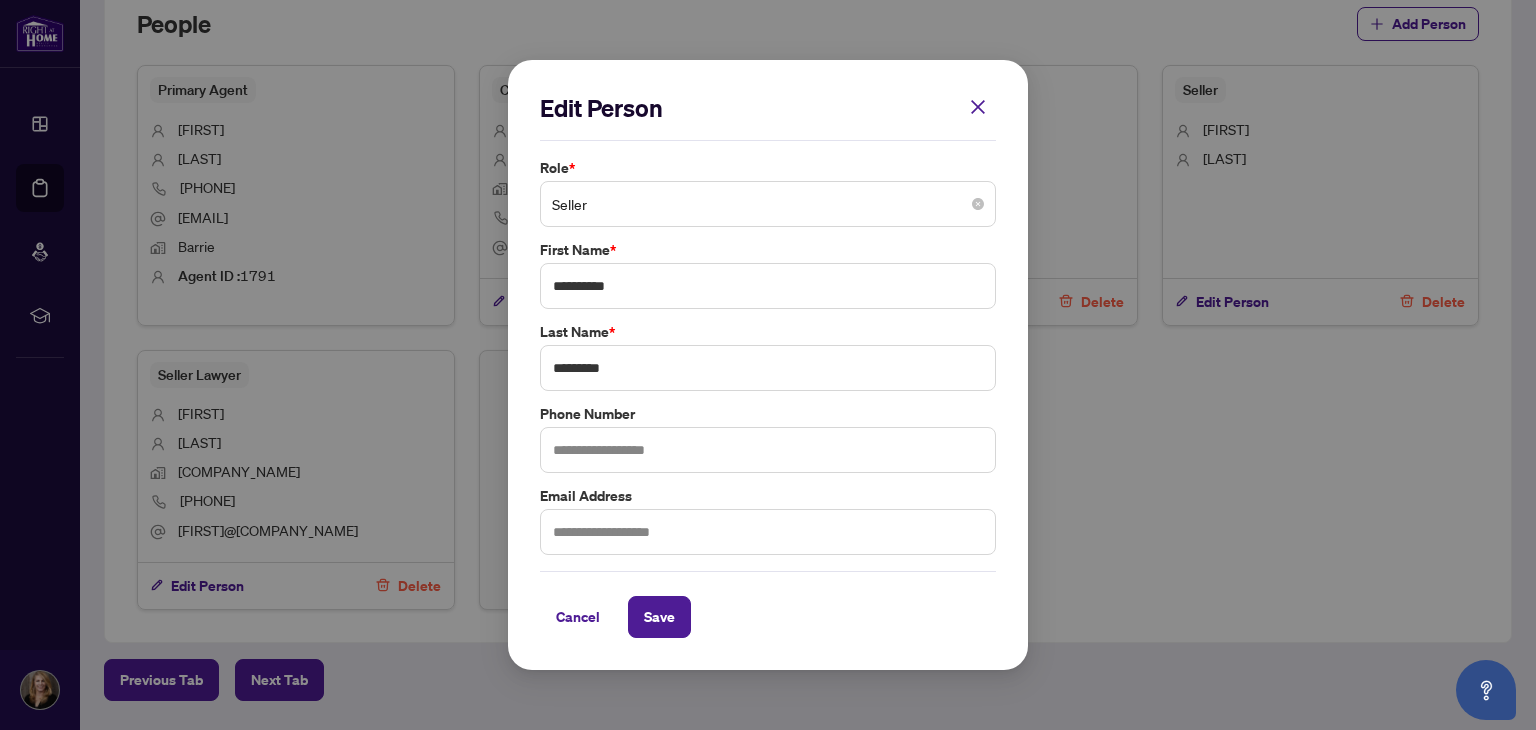 click on "Seller" at bounding box center (768, 204) 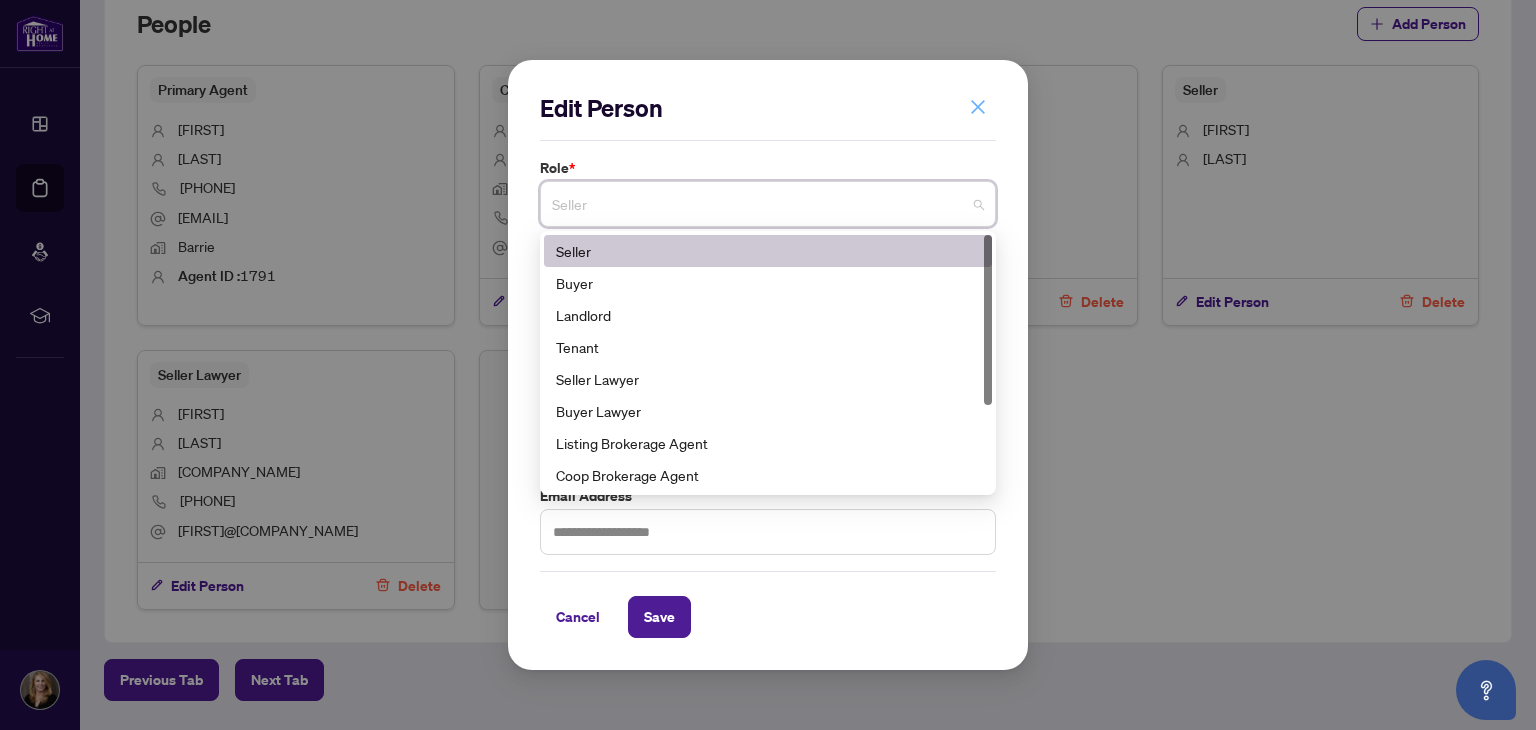 click at bounding box center [978, 107] 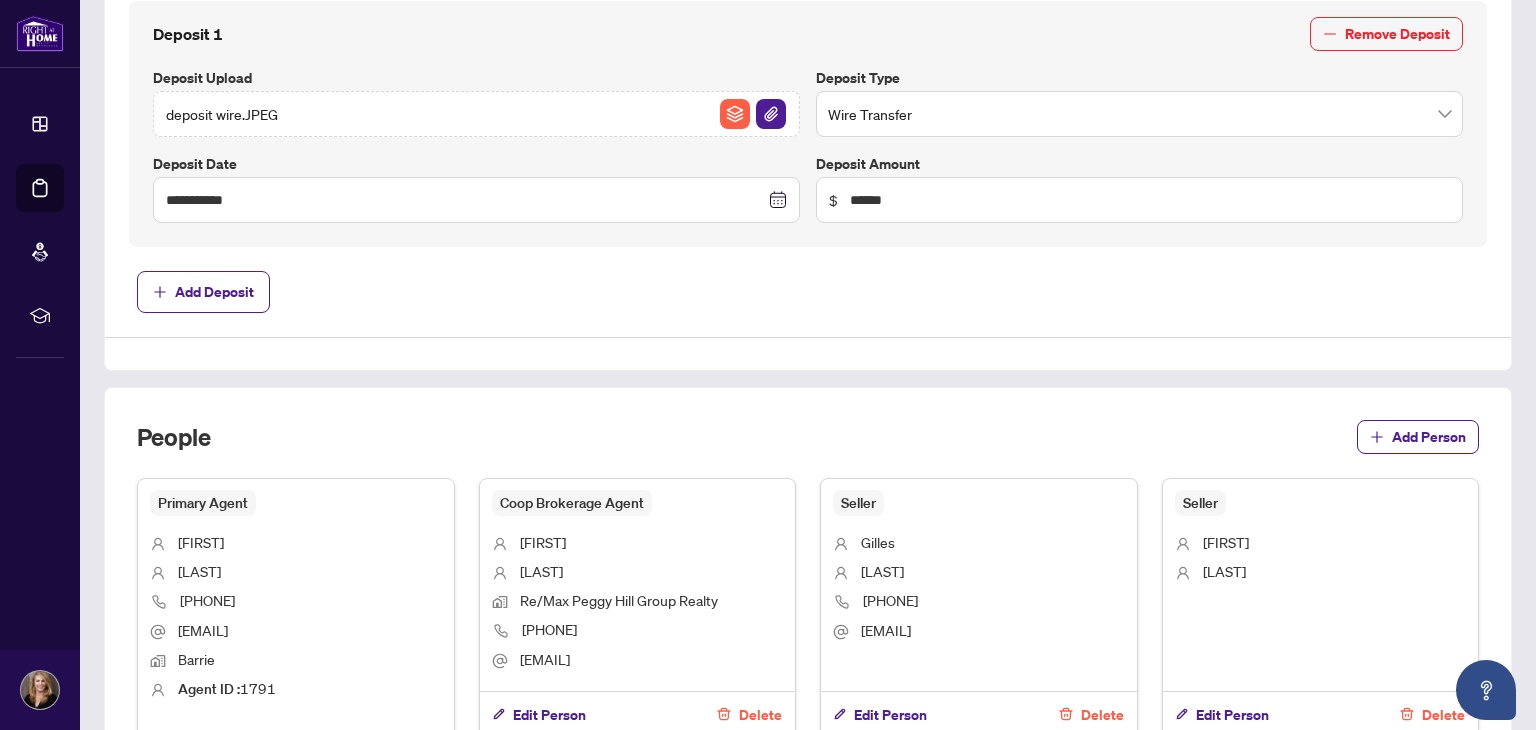 scroll, scrollTop: 1097, scrollLeft: 0, axis: vertical 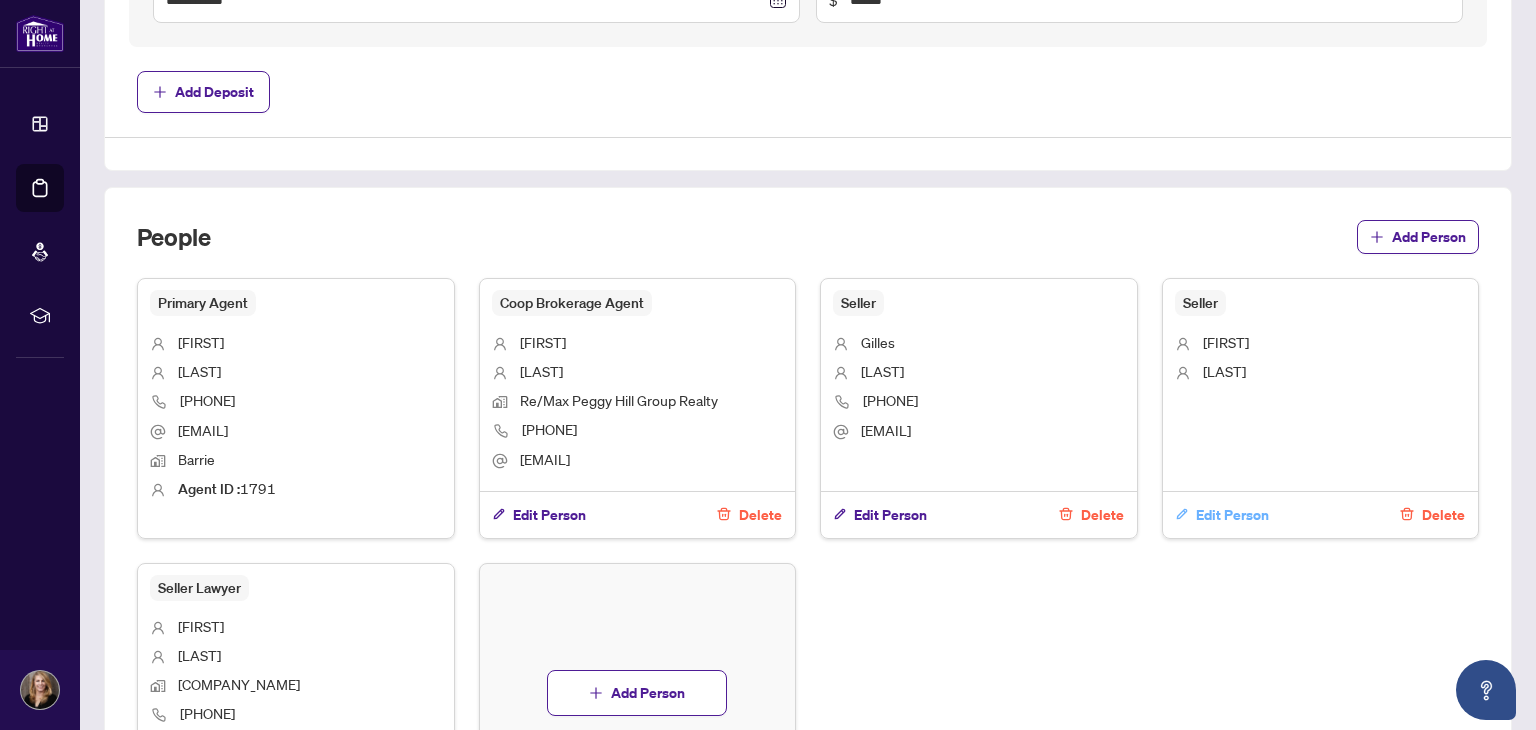 click on "Edit Person" at bounding box center (1232, 515) 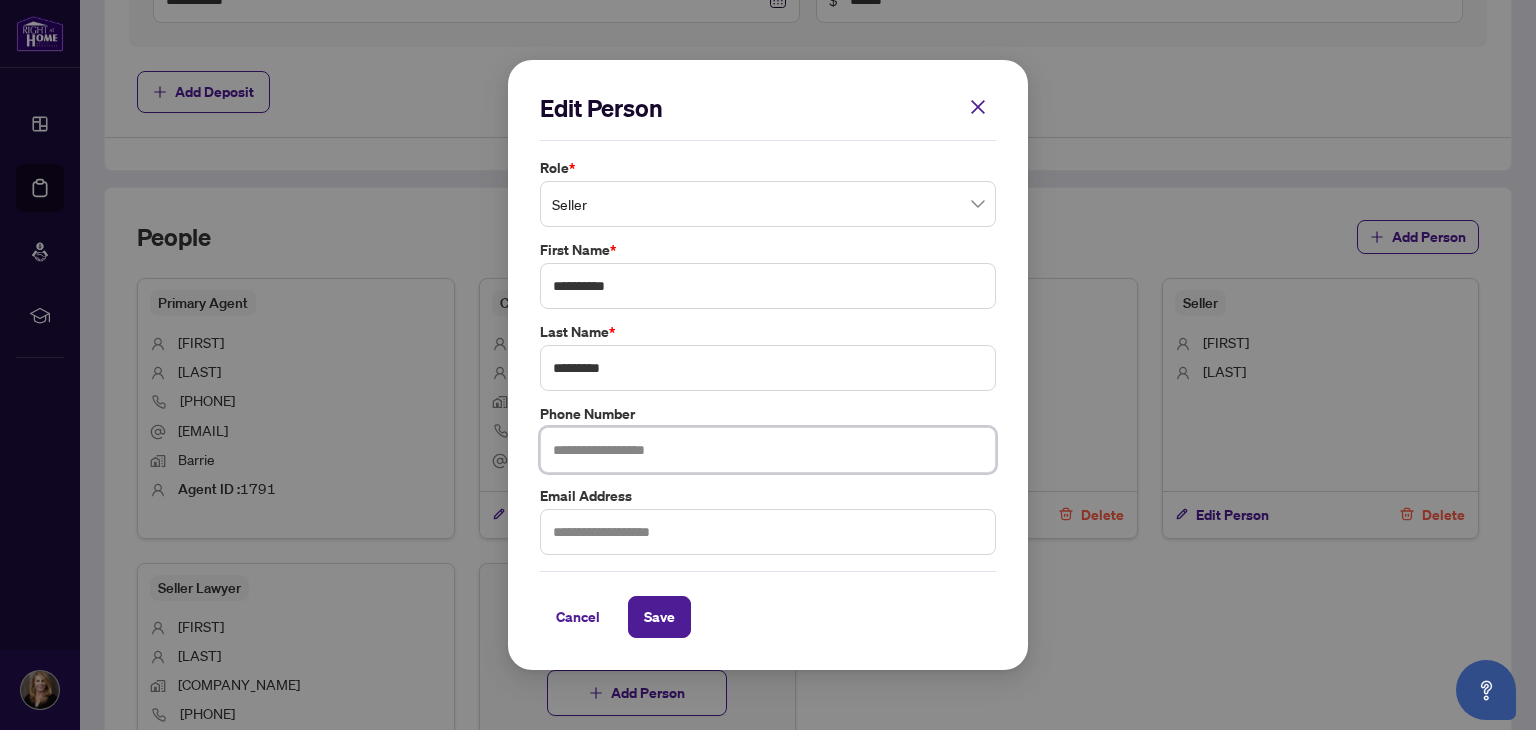 click at bounding box center (768, 450) 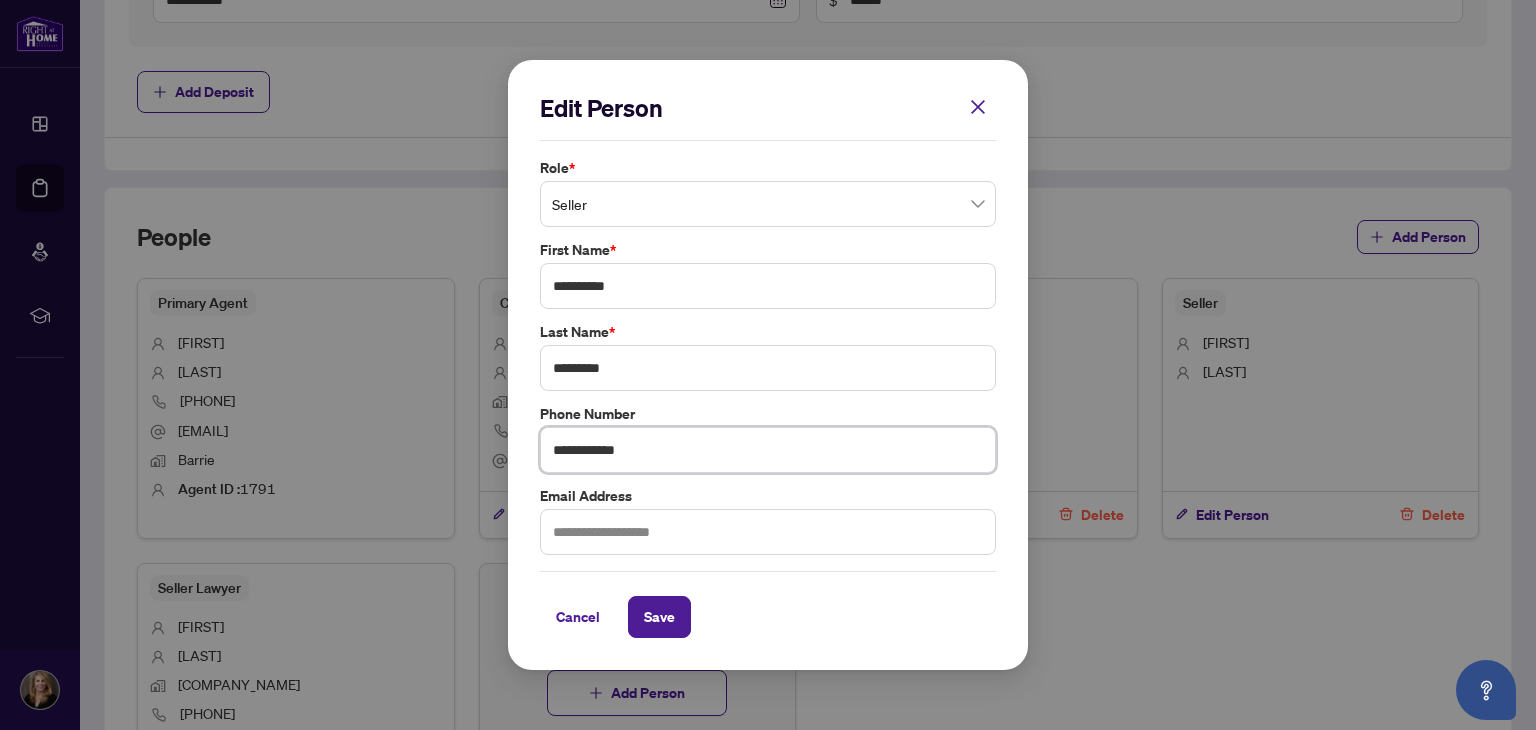 type on "**********" 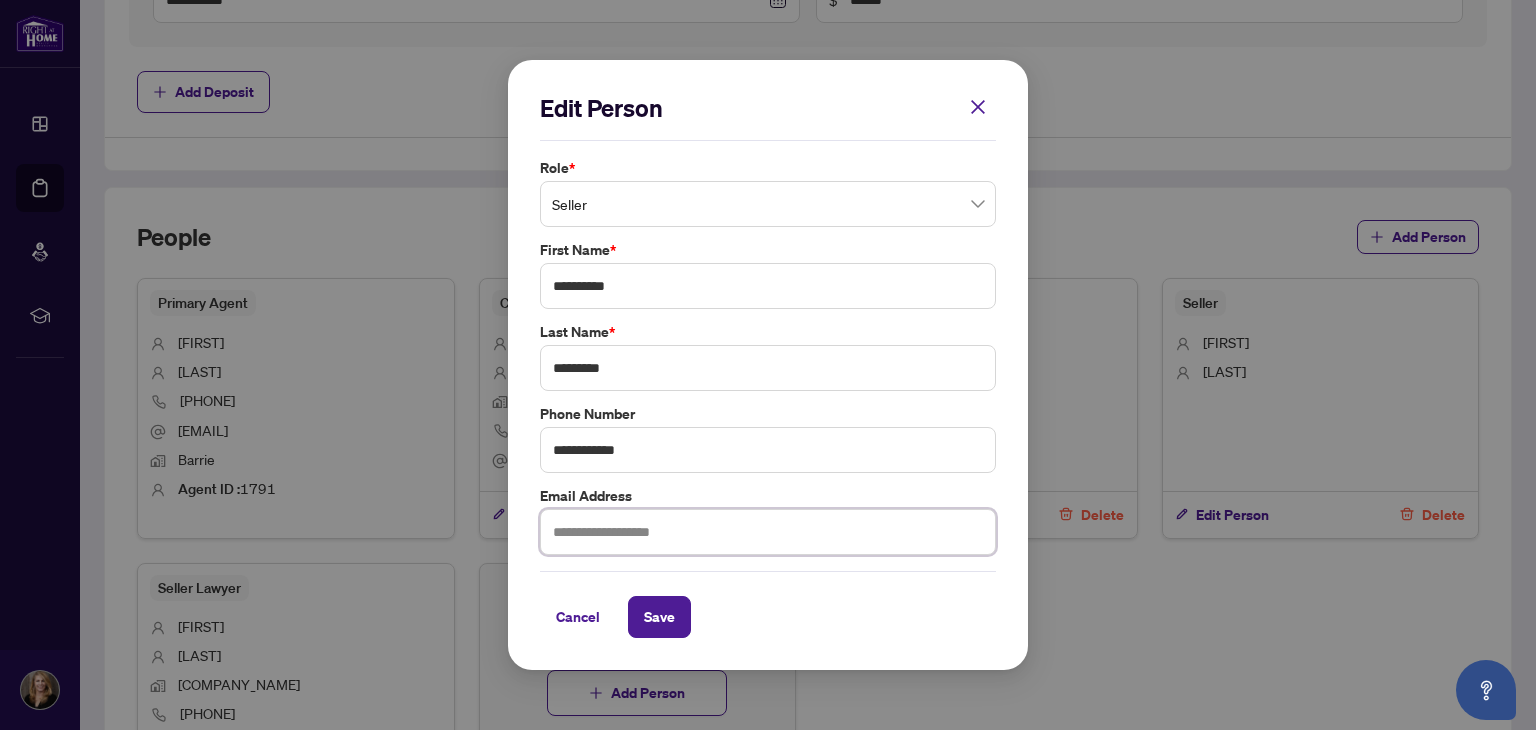 click at bounding box center [768, 532] 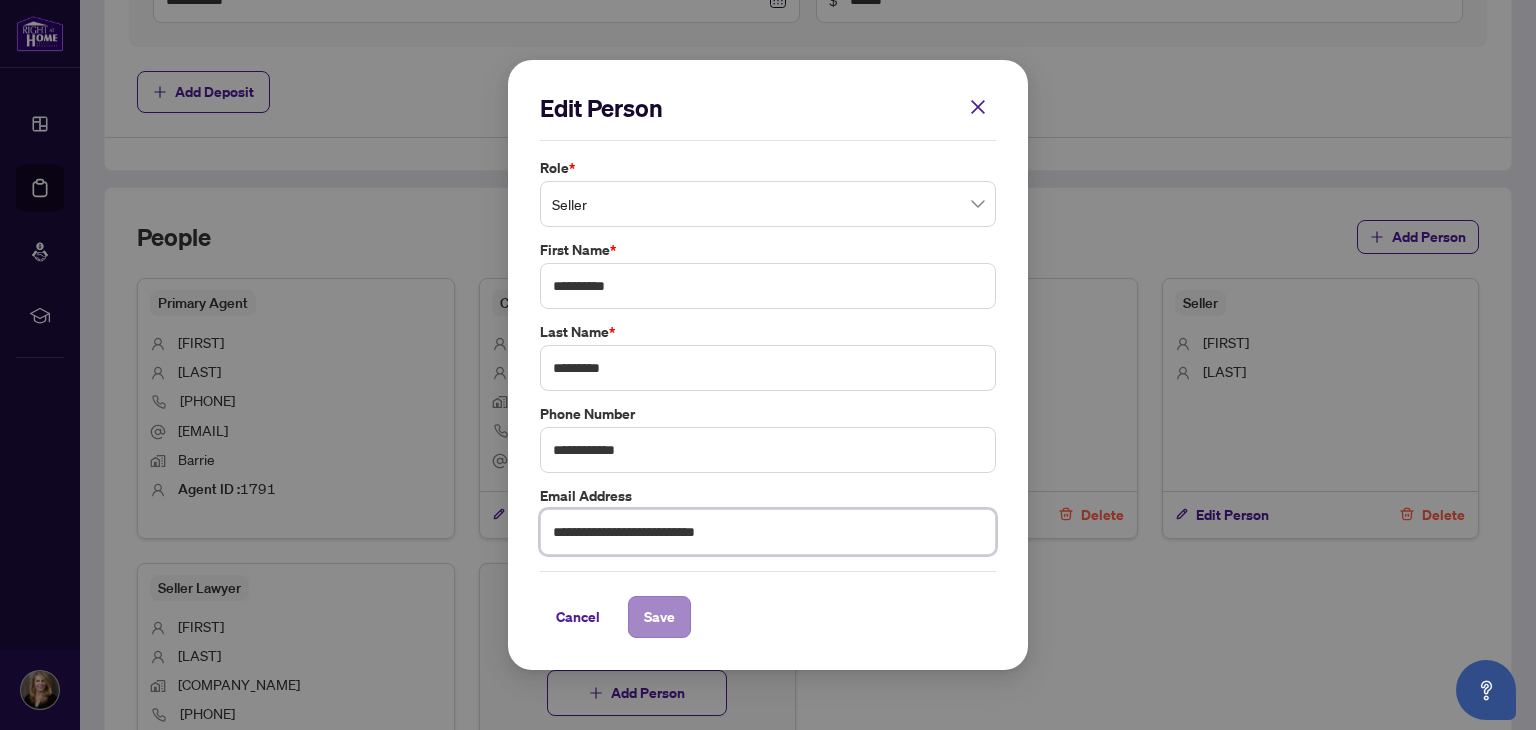 type on "**********" 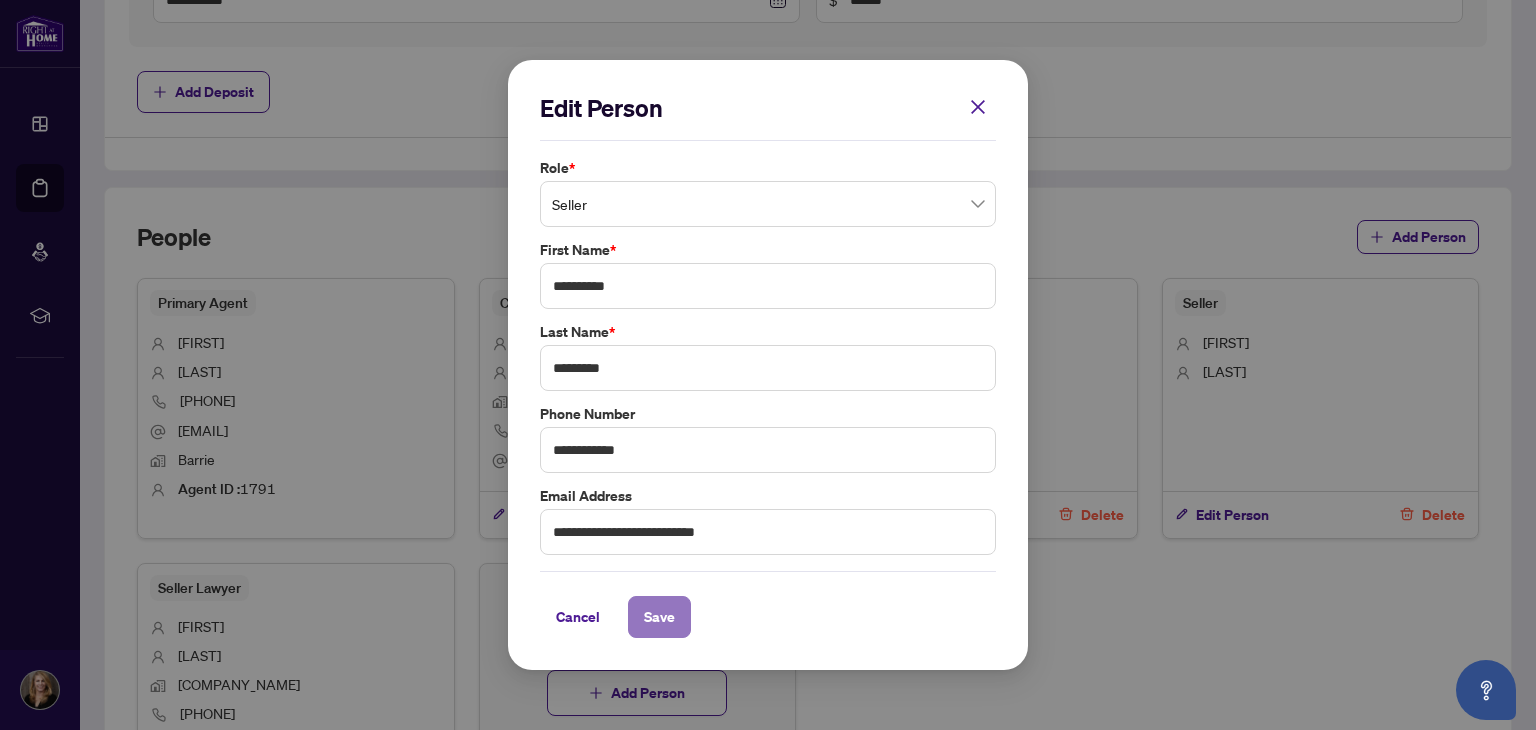 click on "Save" at bounding box center [659, 617] 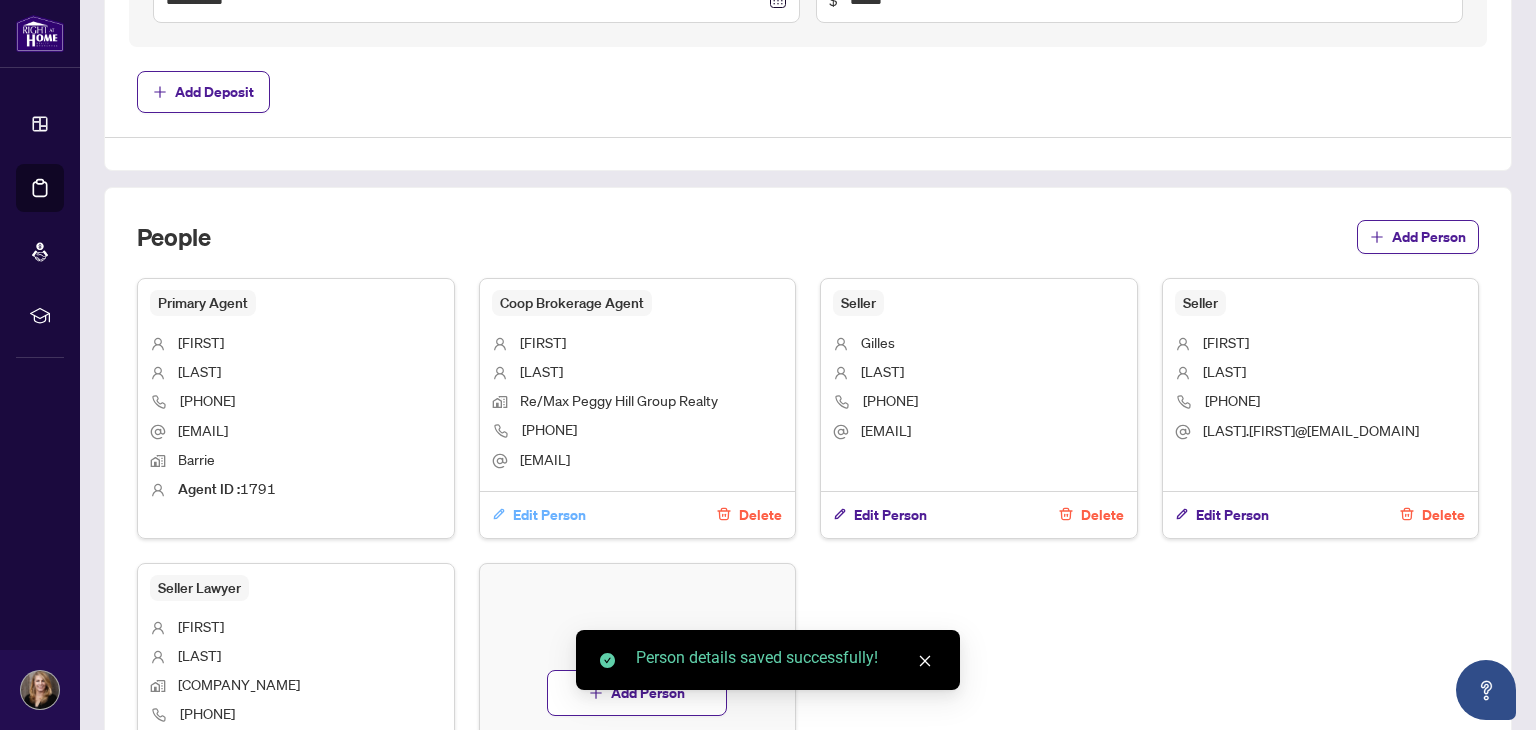 click on "Edit Person" at bounding box center [549, 515] 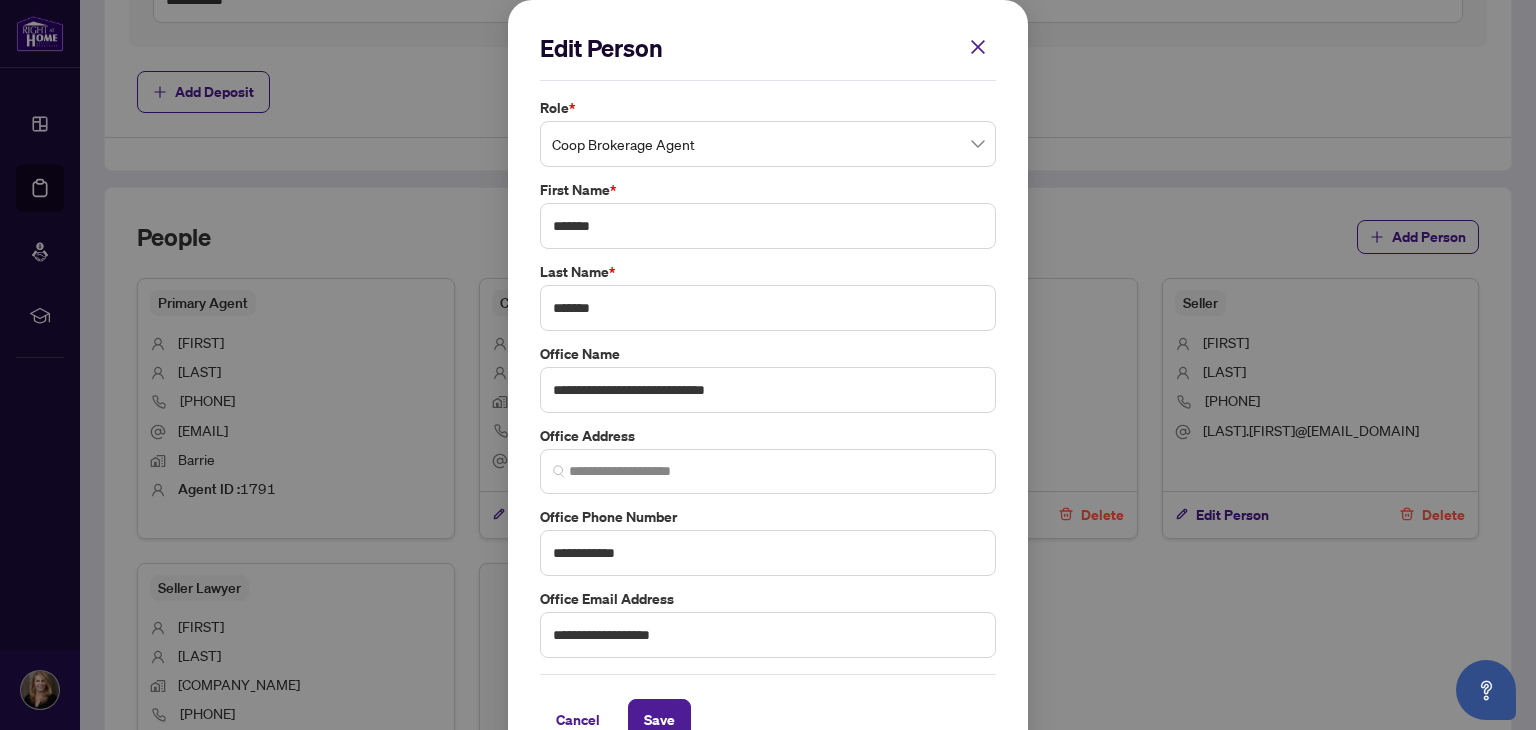 scroll, scrollTop: 40, scrollLeft: 0, axis: vertical 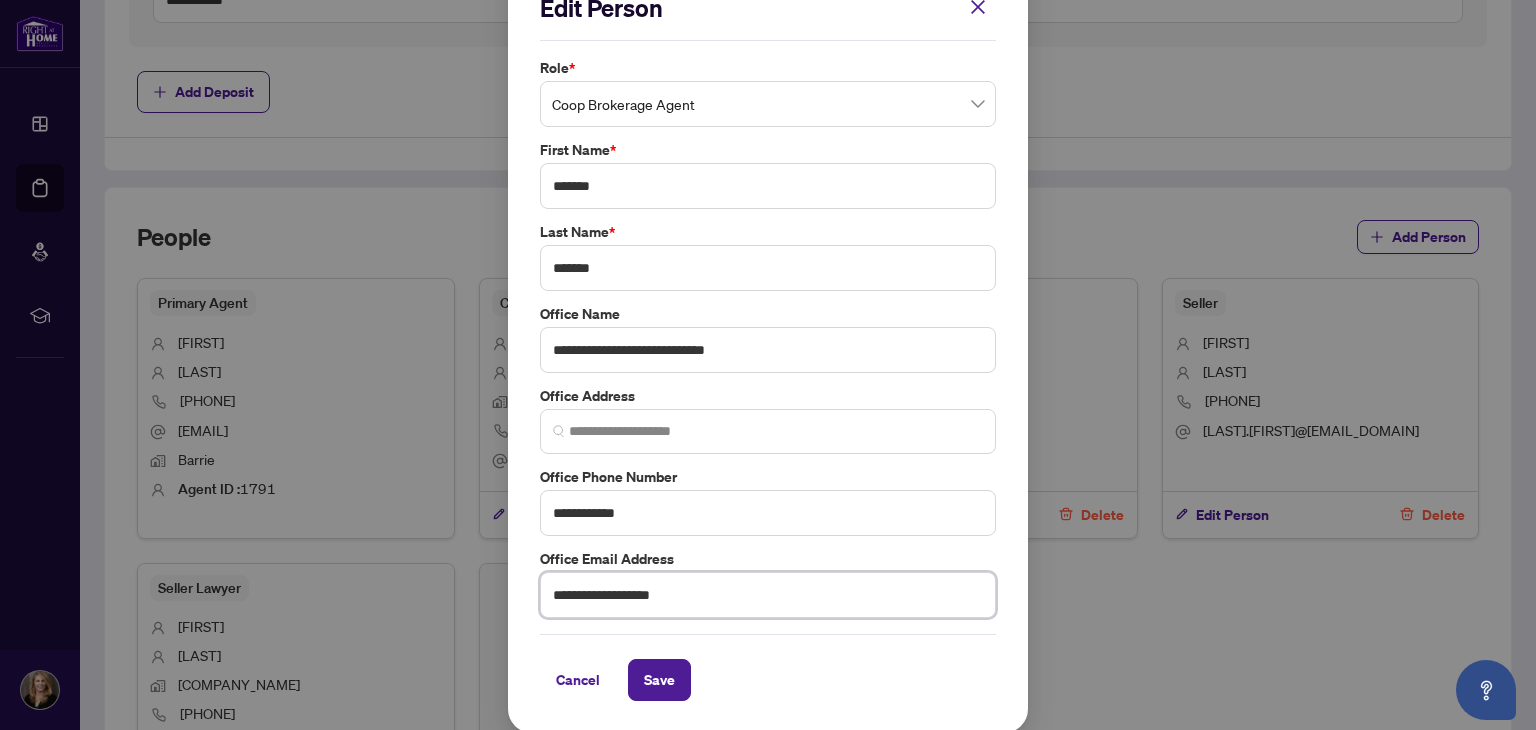 click on "**********" at bounding box center [768, 595] 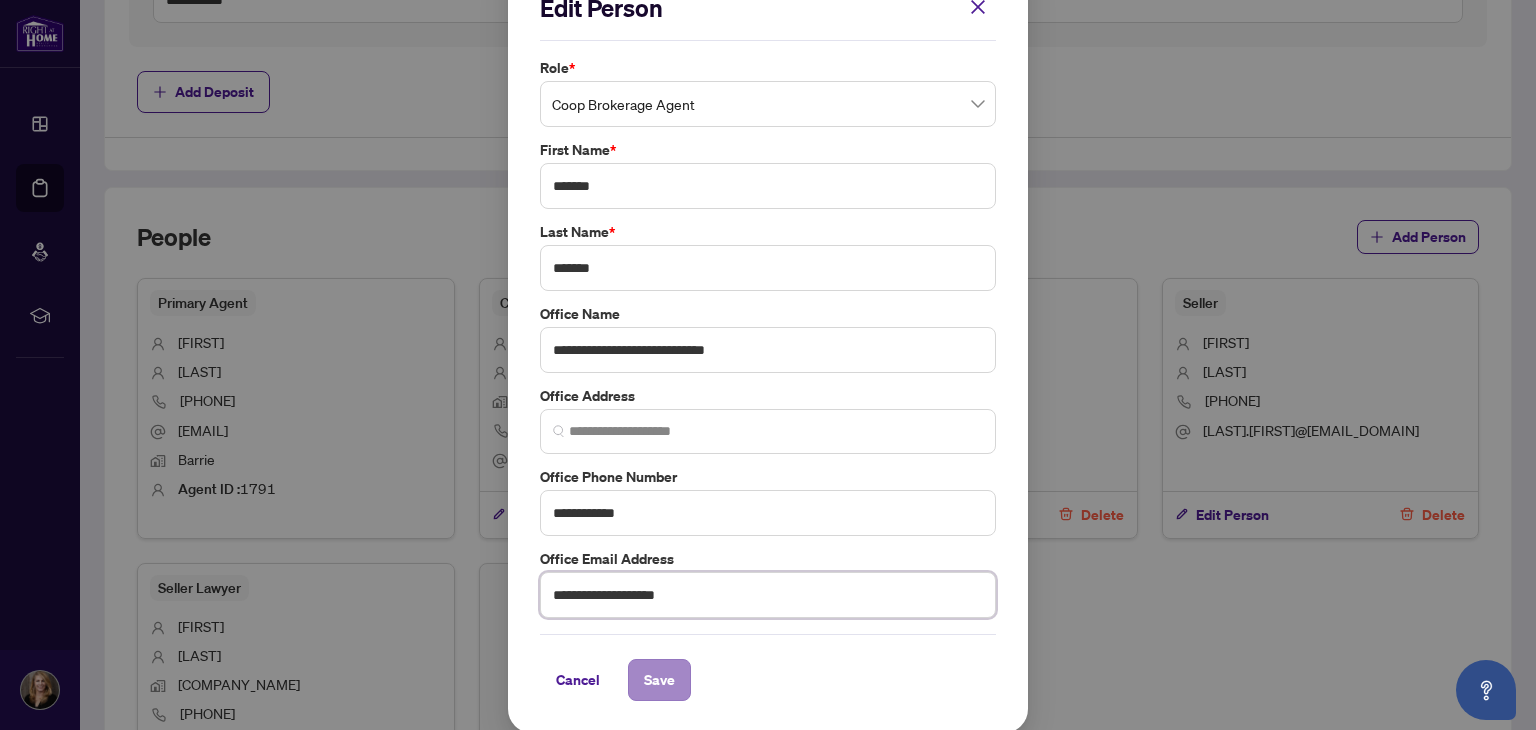 type on "**********" 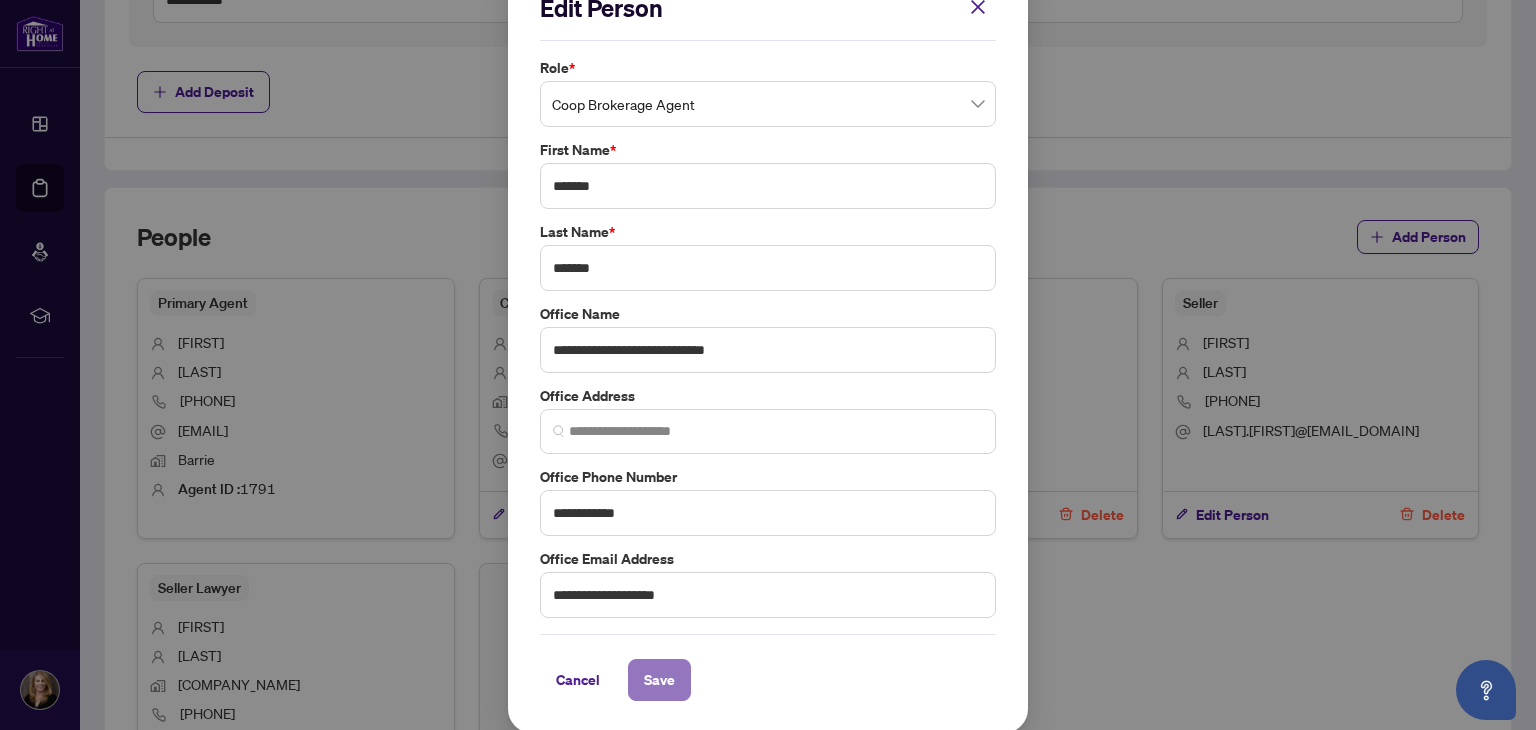 click on "Save" at bounding box center [659, 680] 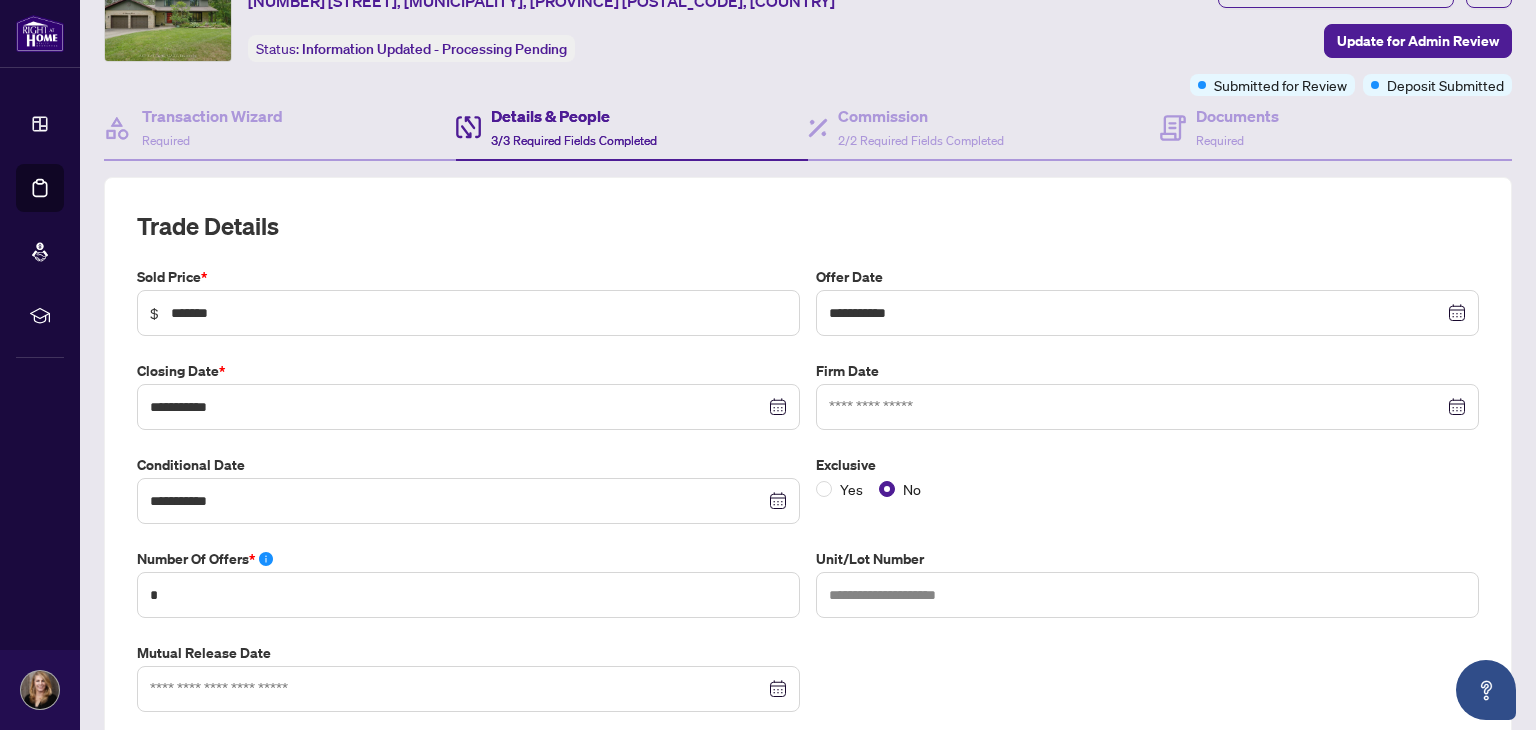 scroll, scrollTop: 0, scrollLeft: 0, axis: both 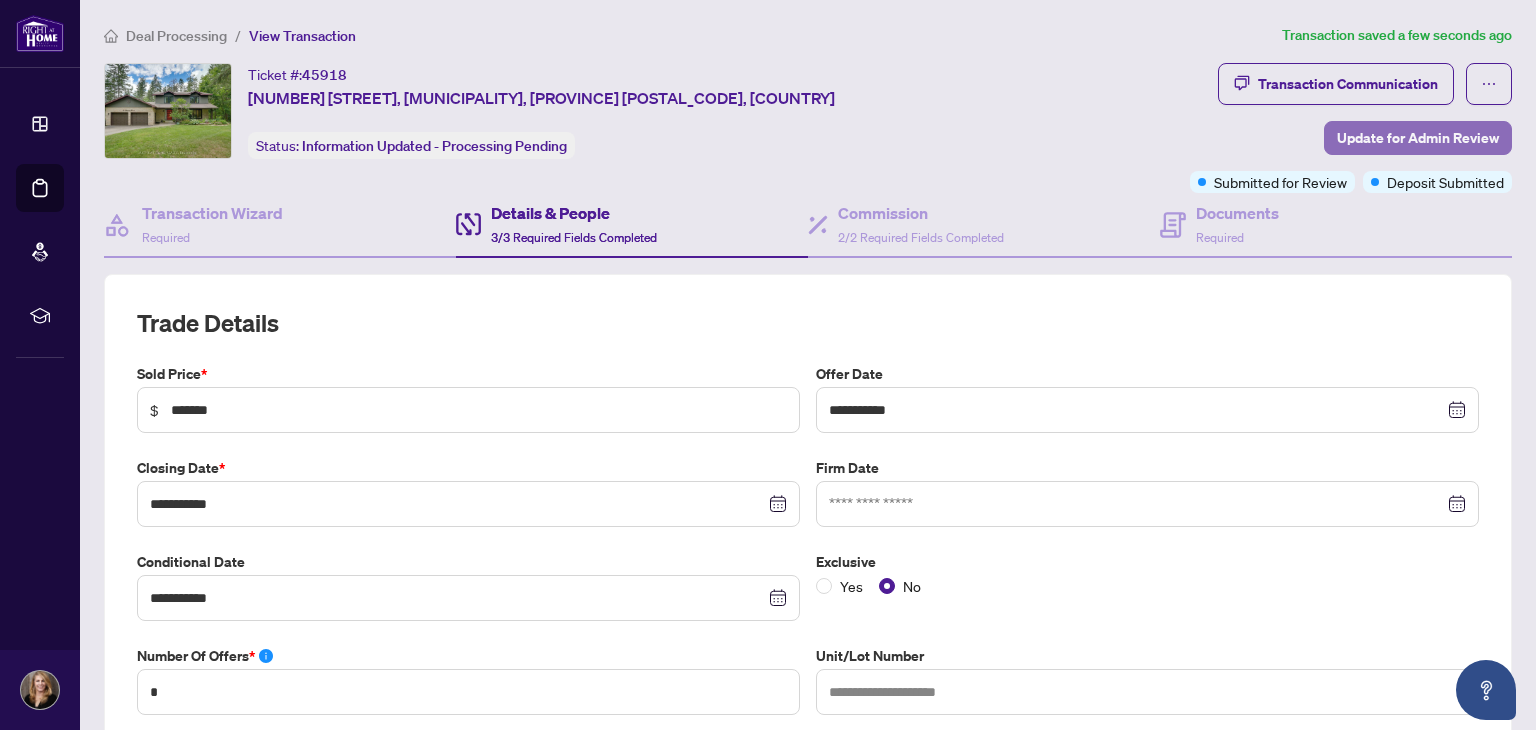 click on "Update for Admin Review" at bounding box center [1418, 138] 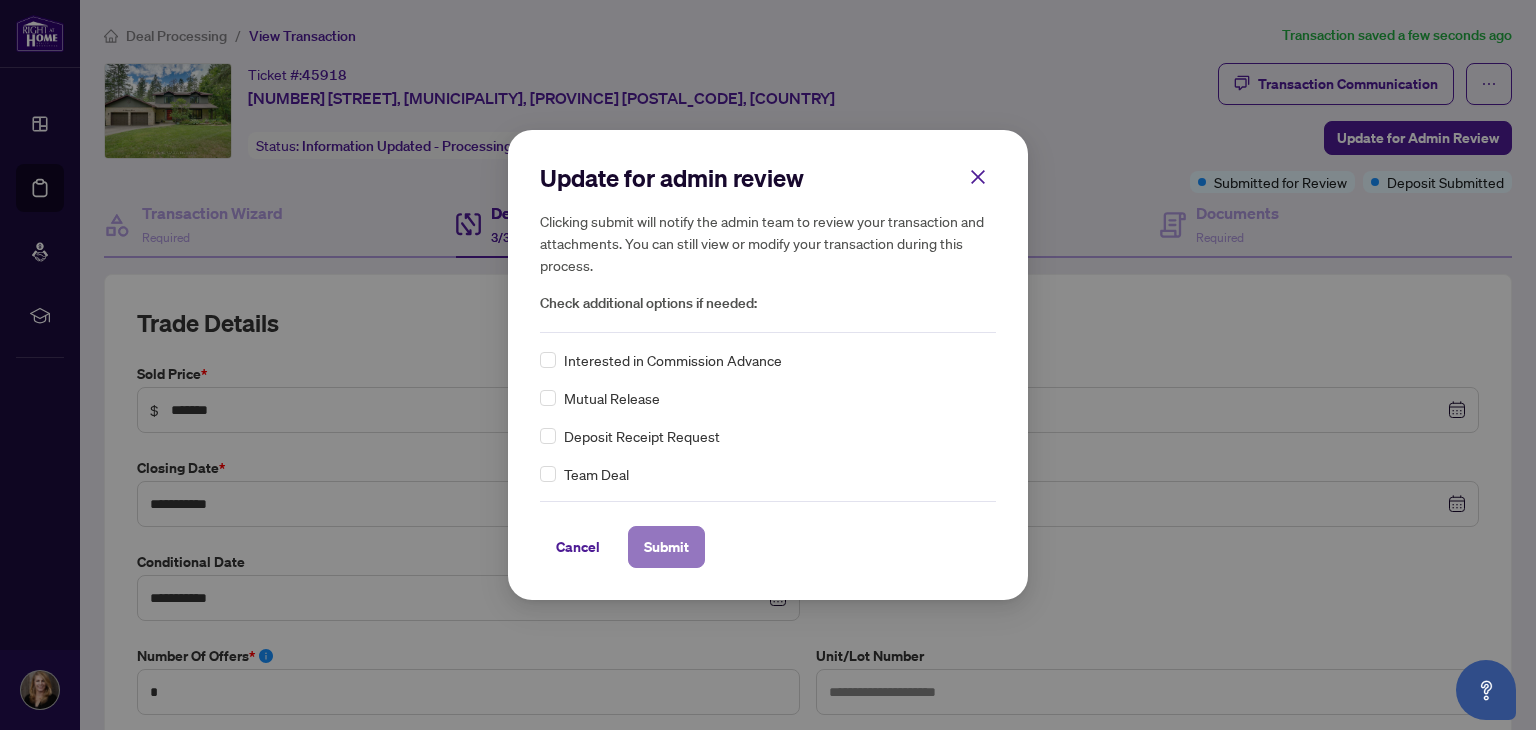 click on "Submit" at bounding box center [666, 547] 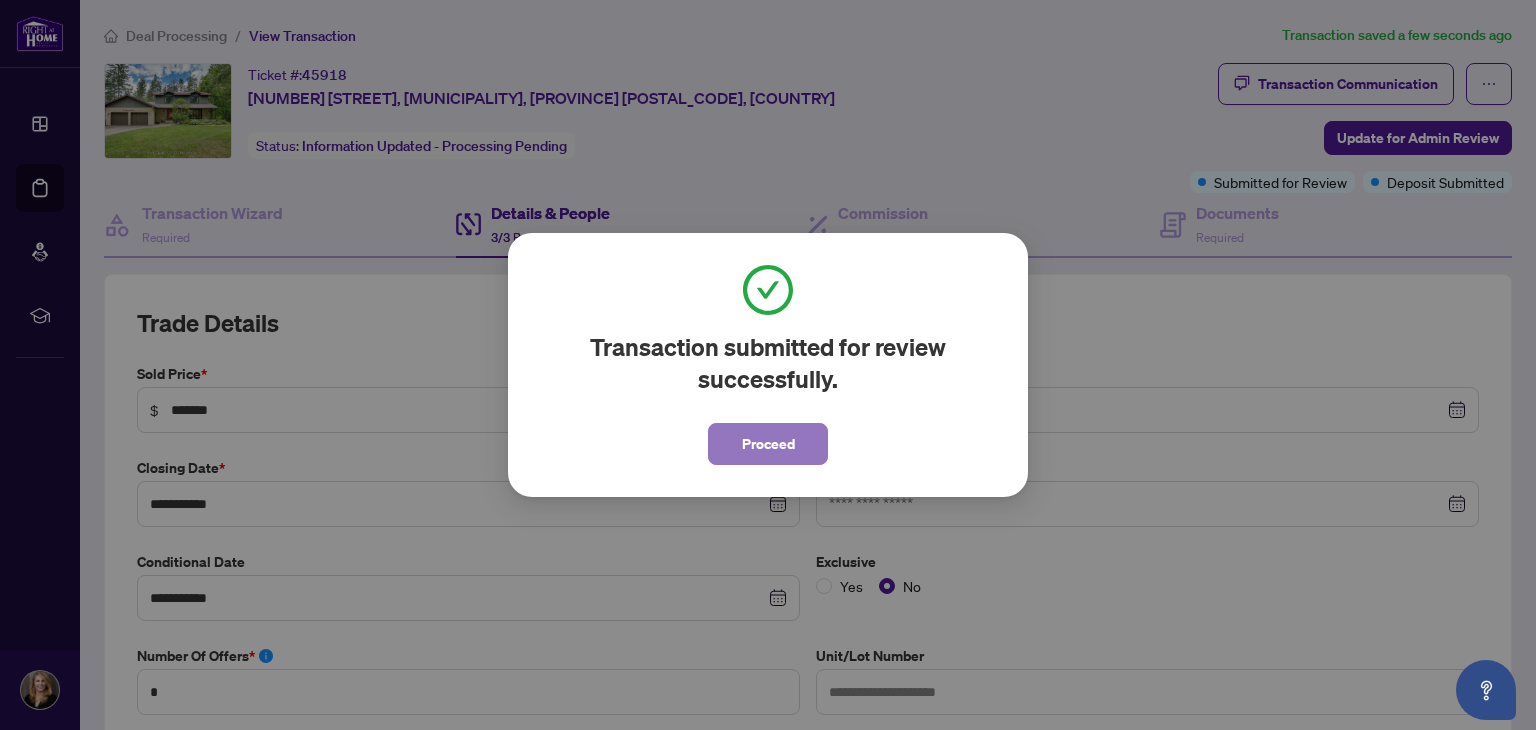 click on "Proceed" at bounding box center [768, 444] 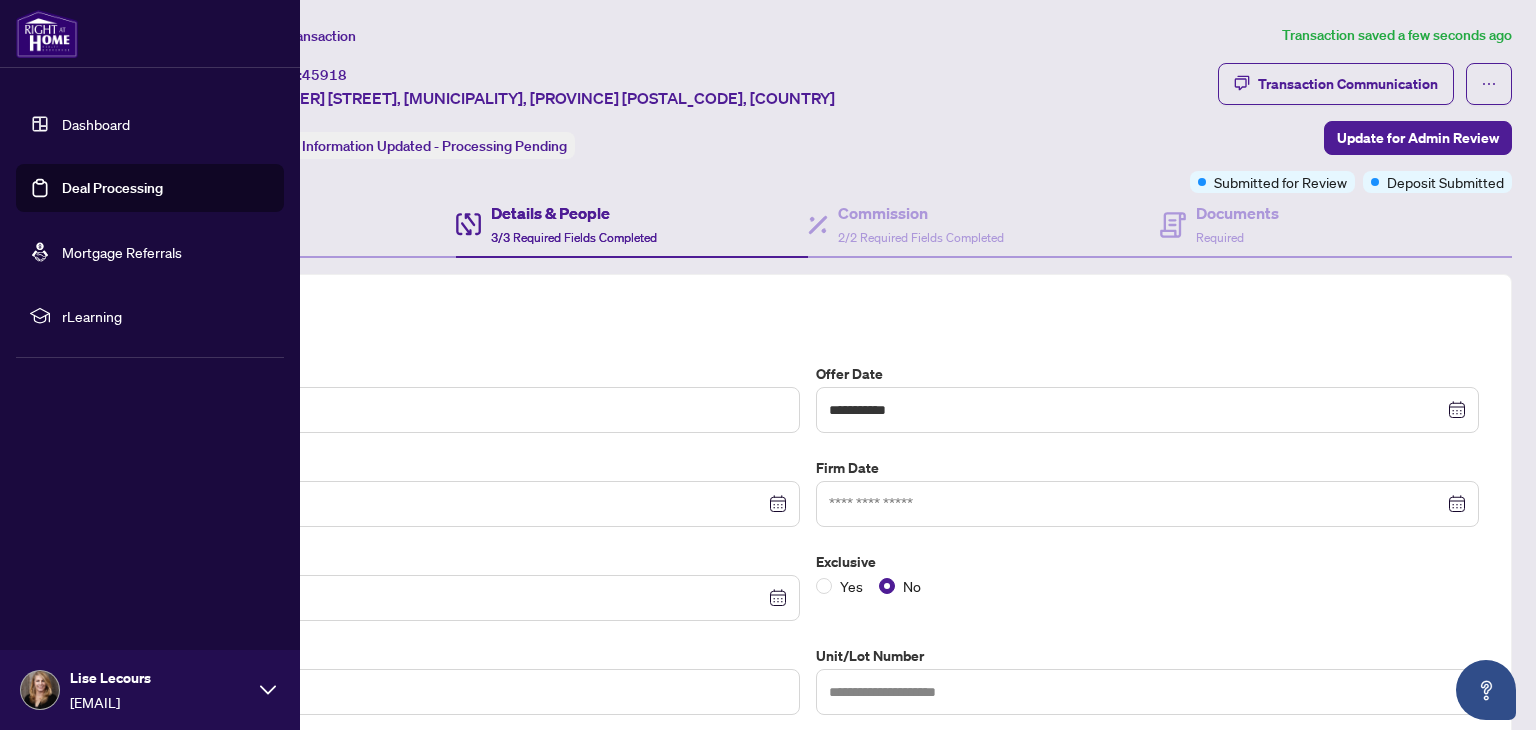 click on "Dashboard" at bounding box center [96, 124] 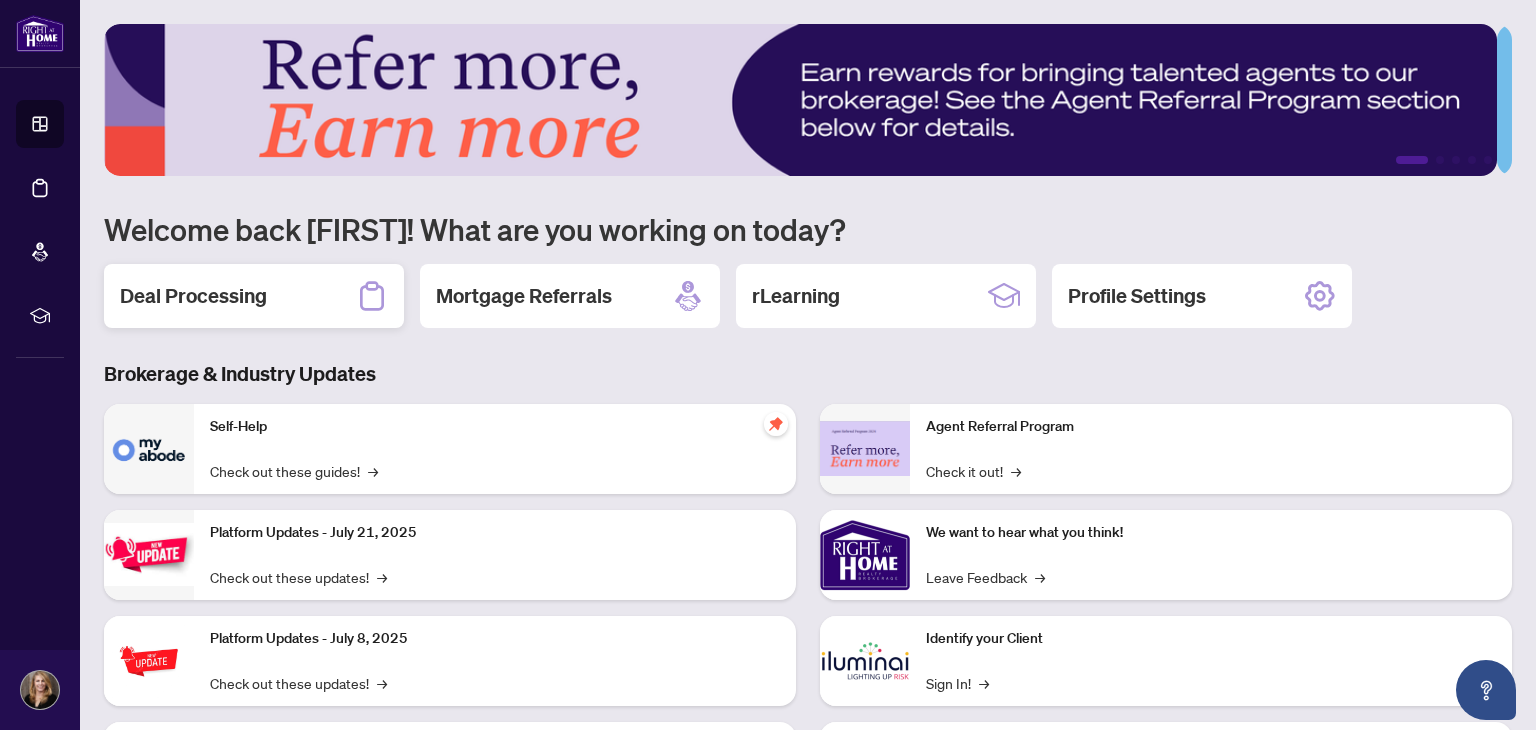 click on "Deal Processing" at bounding box center [193, 296] 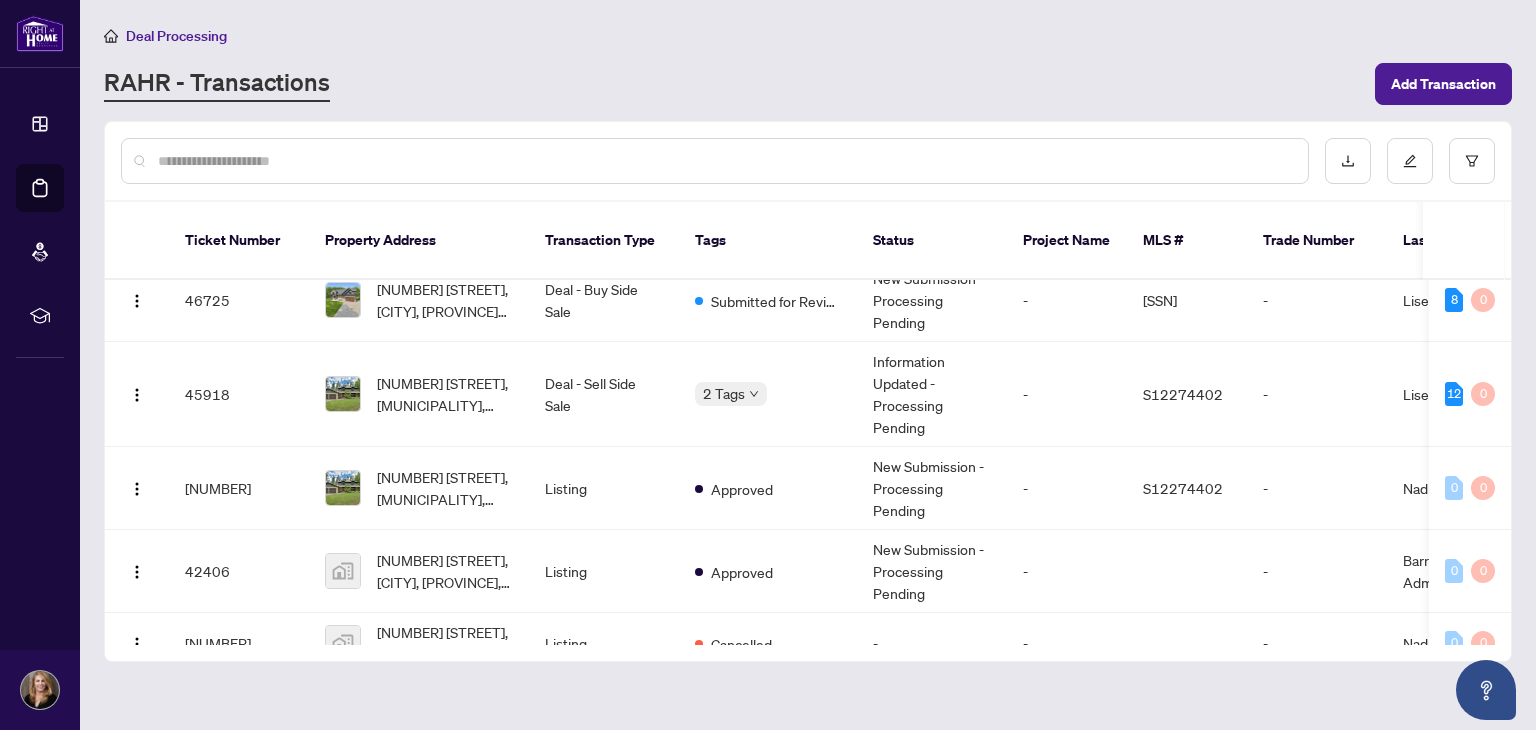scroll, scrollTop: 0, scrollLeft: 0, axis: both 